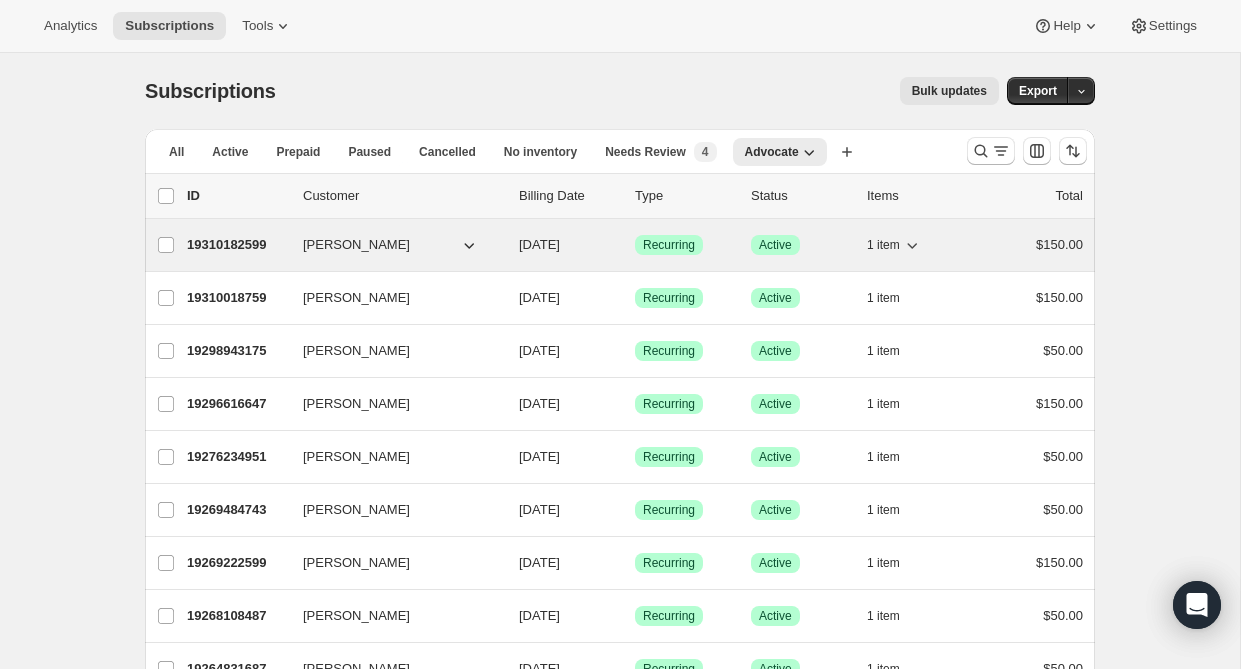 scroll, scrollTop: 0, scrollLeft: 0, axis: both 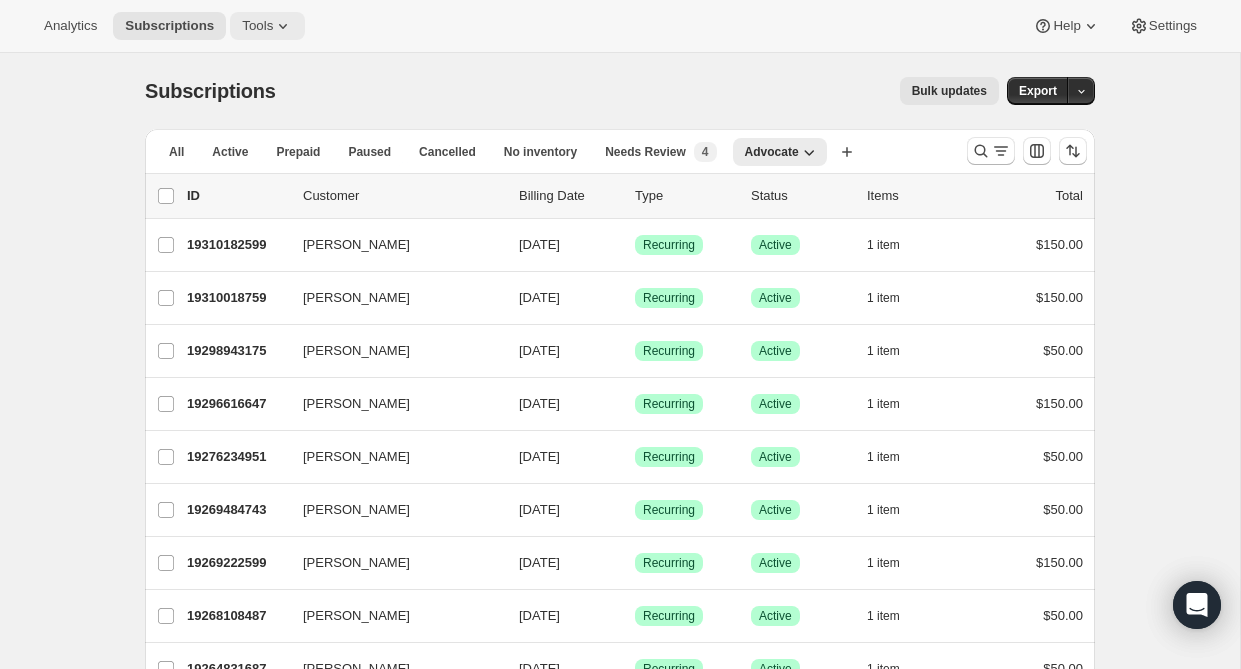 click on "Tools" at bounding box center (257, 26) 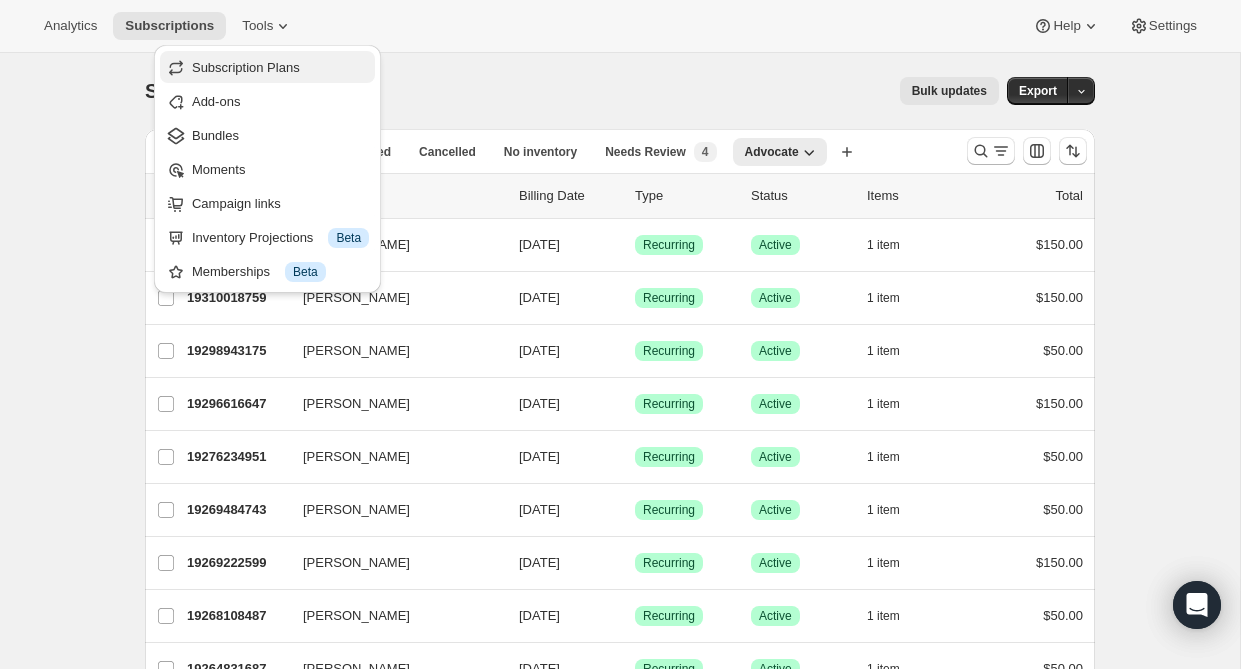 click on "Subscription Plans" at bounding box center [246, 67] 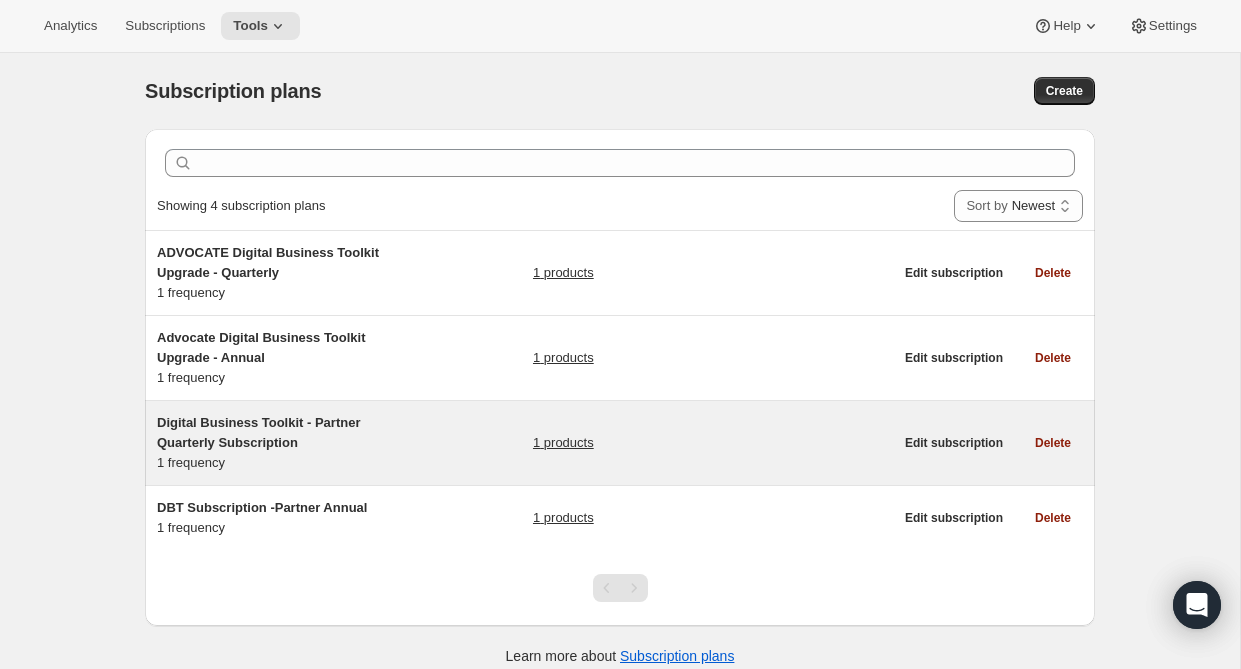 click on "1   products" at bounding box center [713, 443] 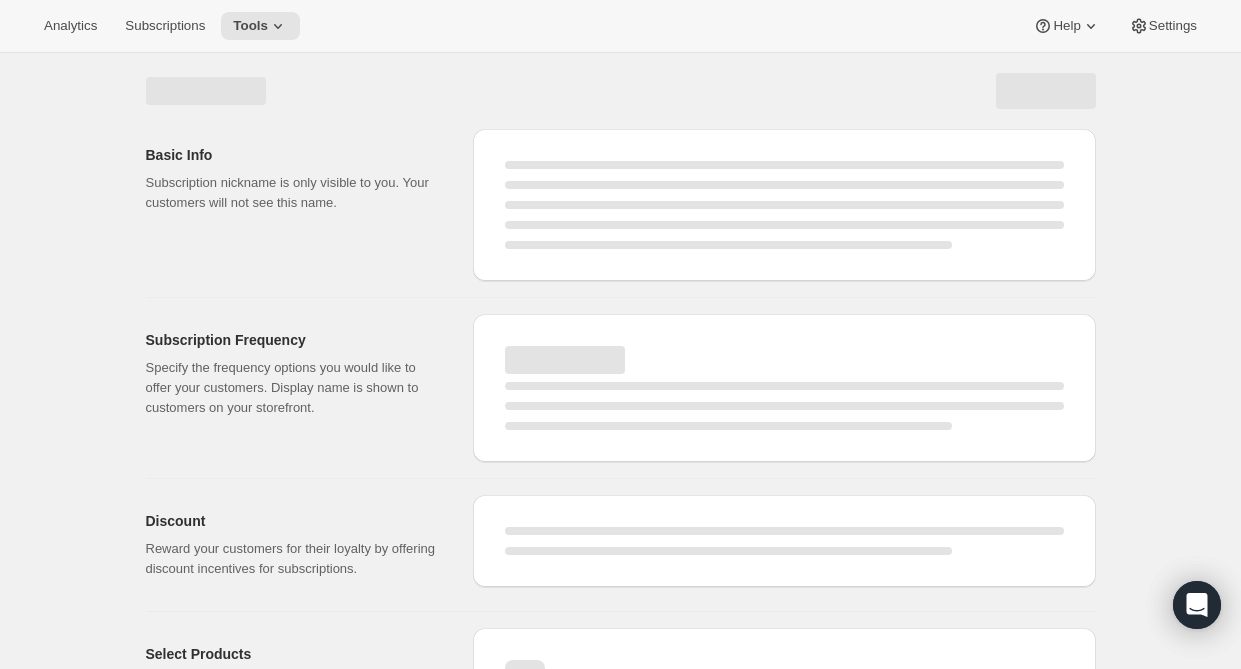 select on "WEEK" 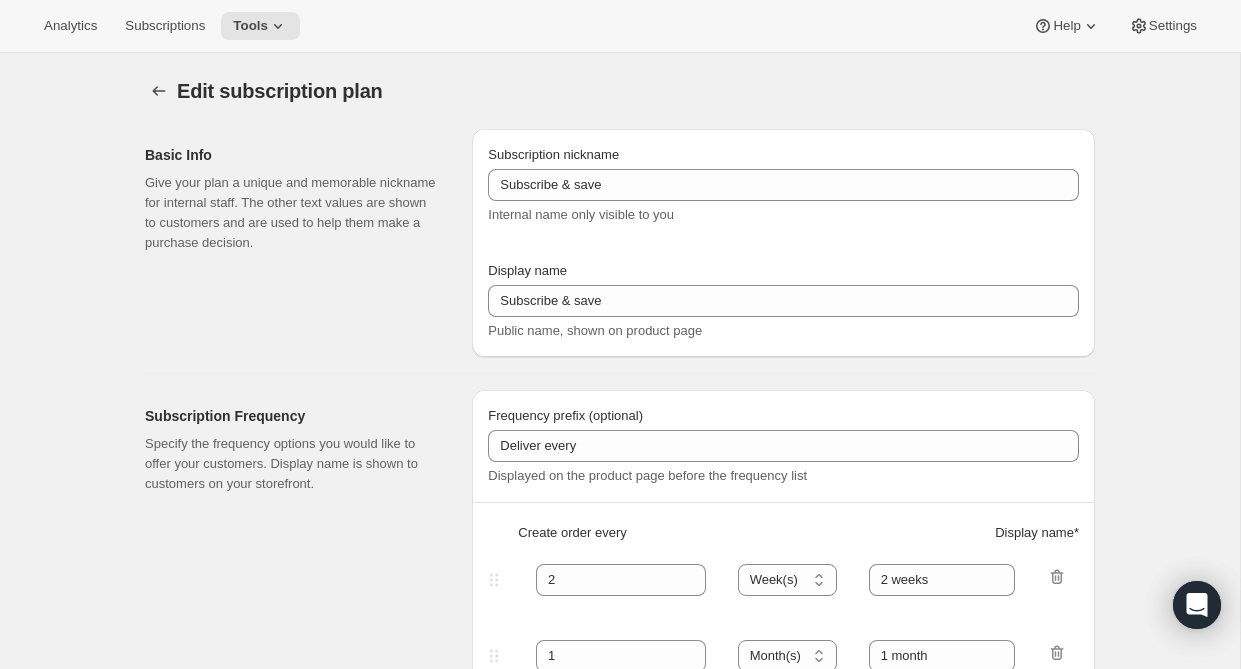 type on "Digital Business Toolkit - Partner Quarterly Subscription" 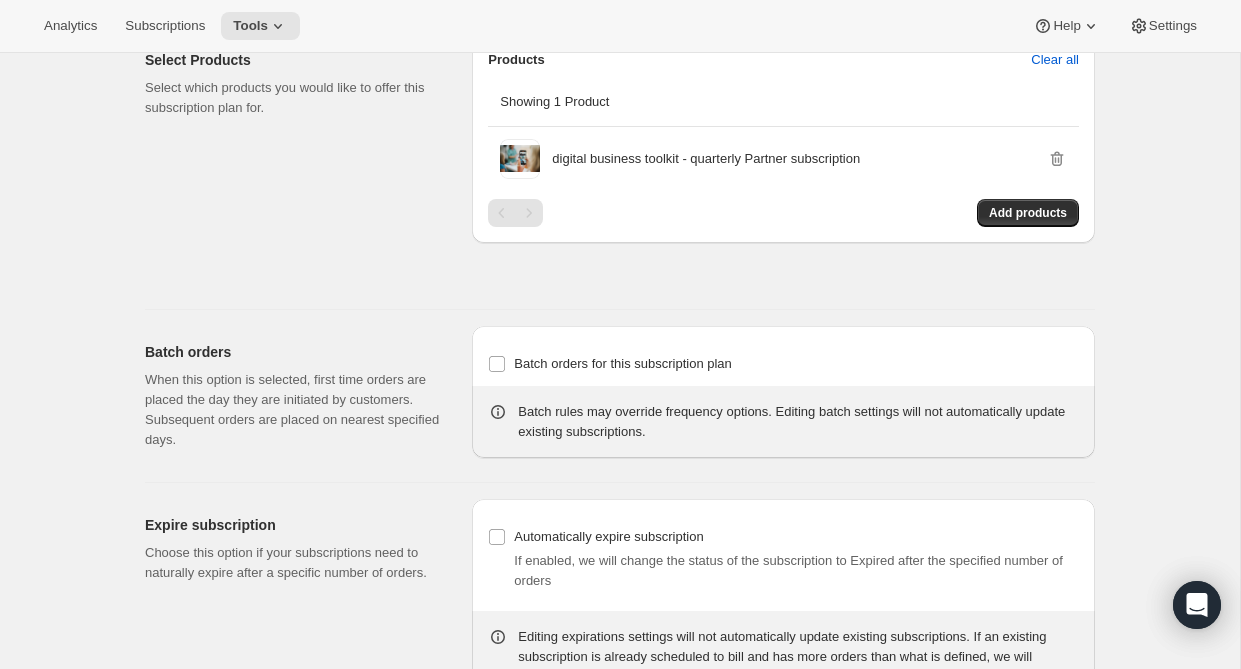 scroll, scrollTop: 1129, scrollLeft: 0, axis: vertical 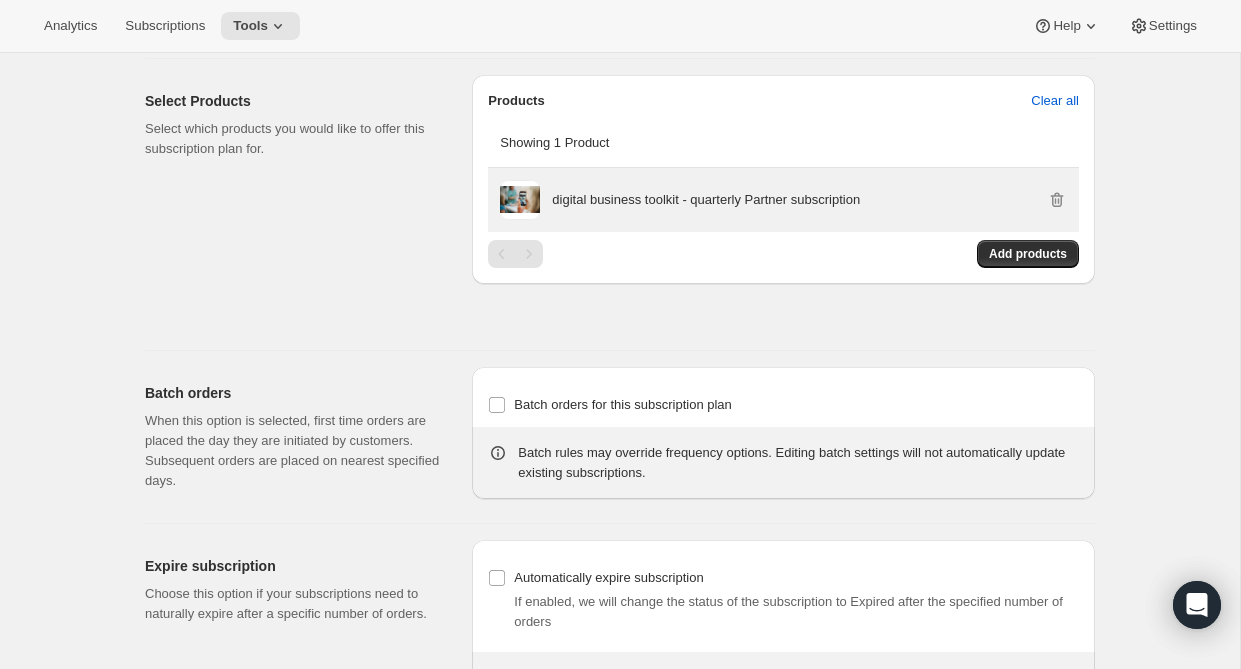 click on "digital business toolkit - quarterly Partner subscription" at bounding box center [706, 200] 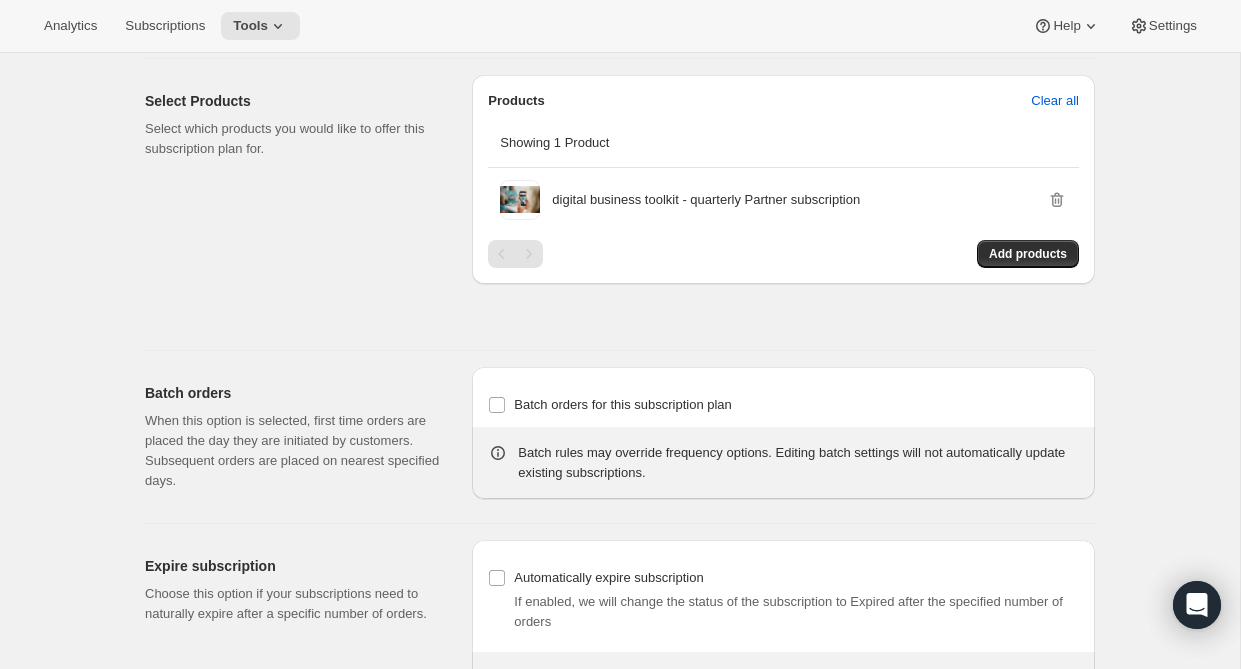 click on "Select Products Select which products you would like to offer this subscription plan for." at bounding box center [300, 204] 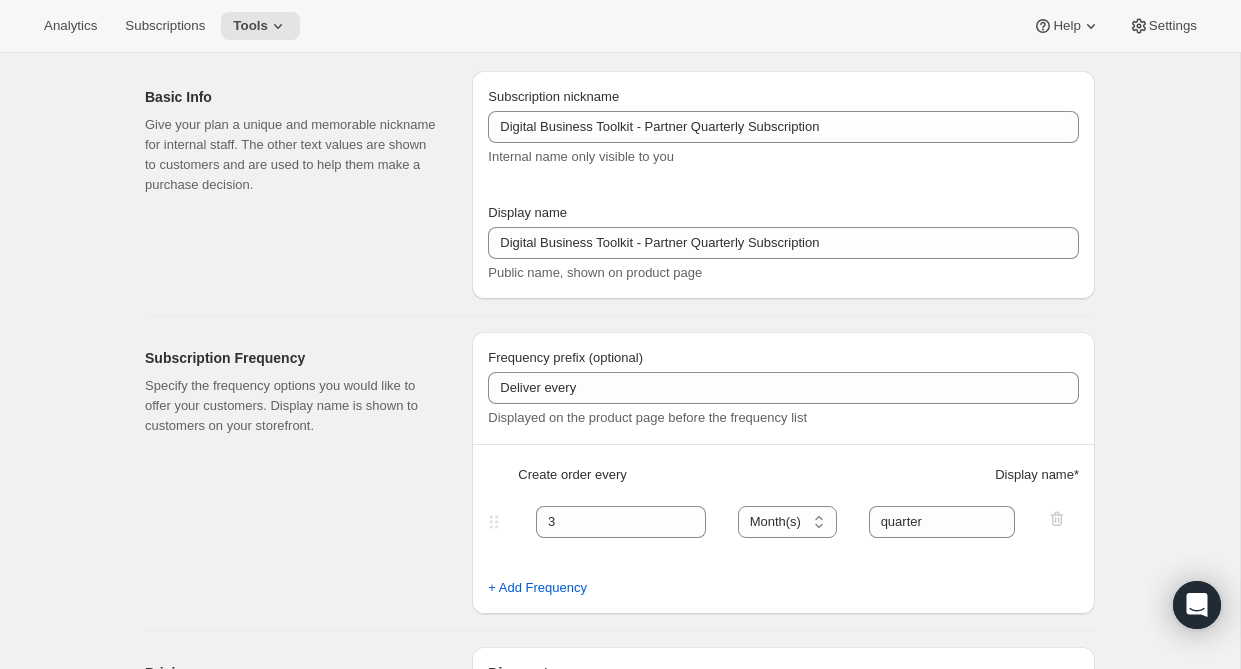 scroll, scrollTop: 0, scrollLeft: 0, axis: both 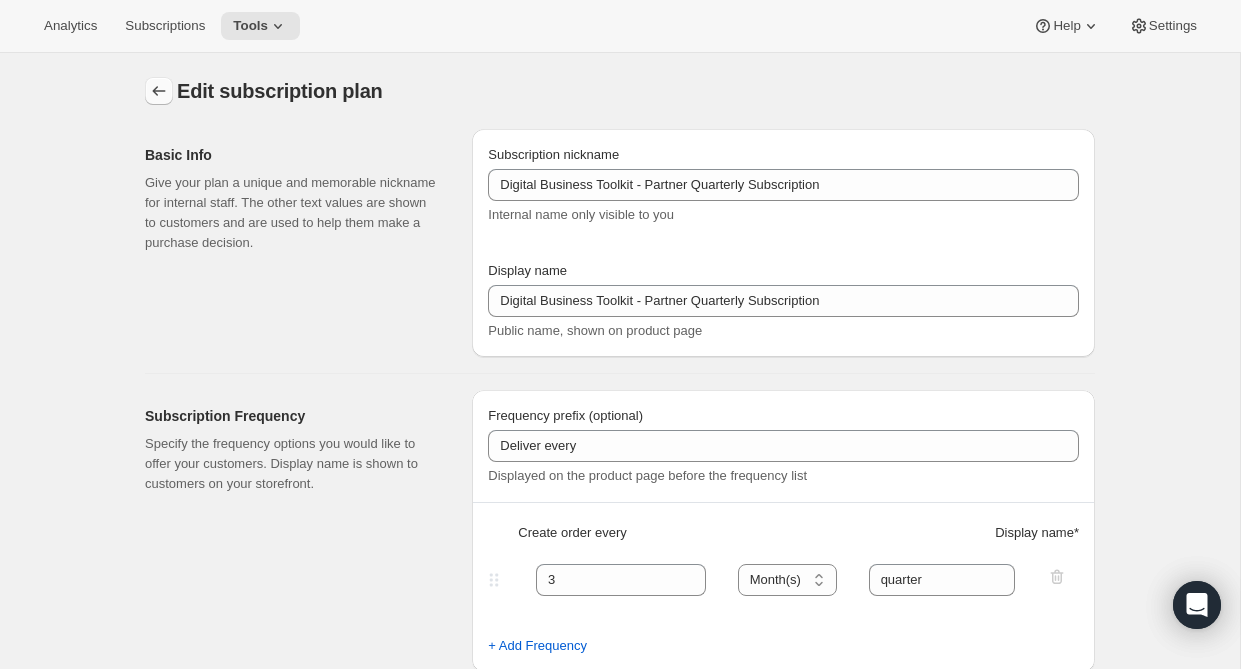 click at bounding box center [159, 91] 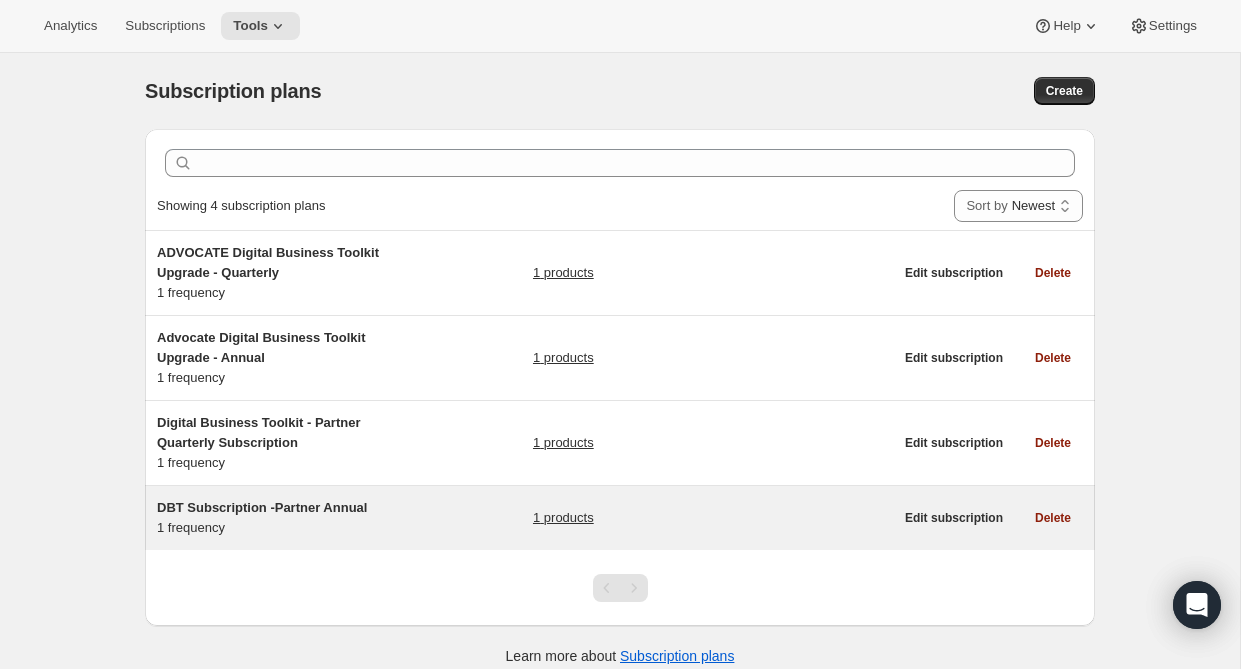 click on "DBT Subscription -Partner Annual" at bounding box center (282, 508) 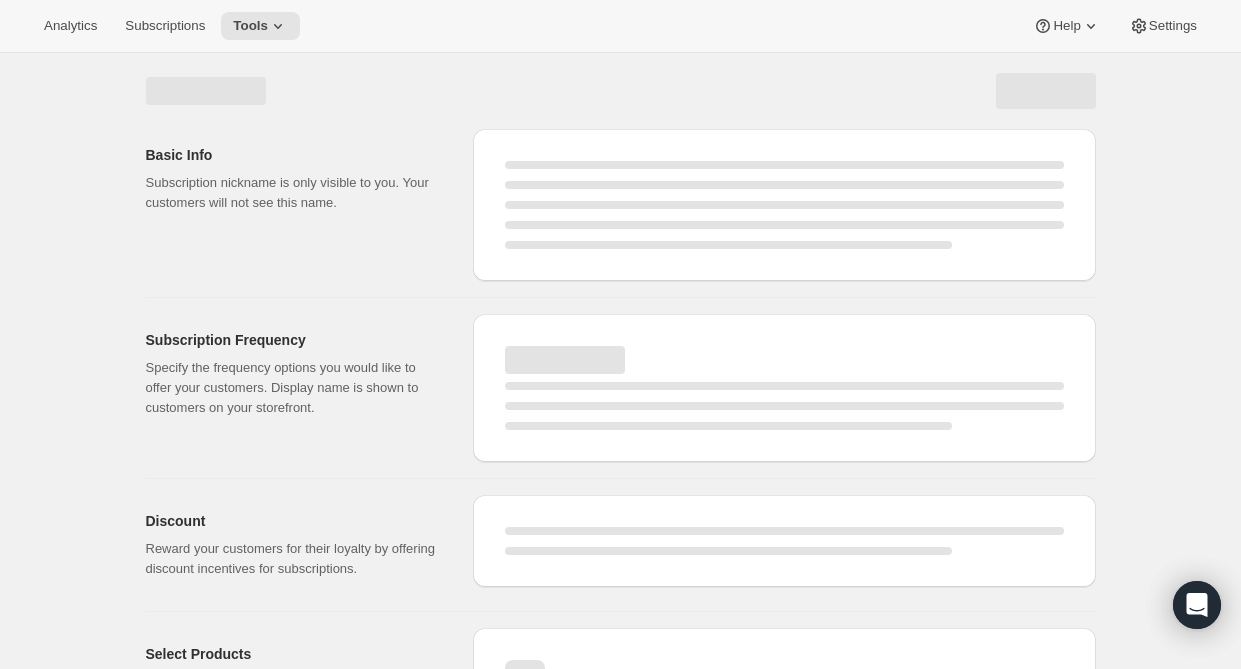 select on "WEEK" 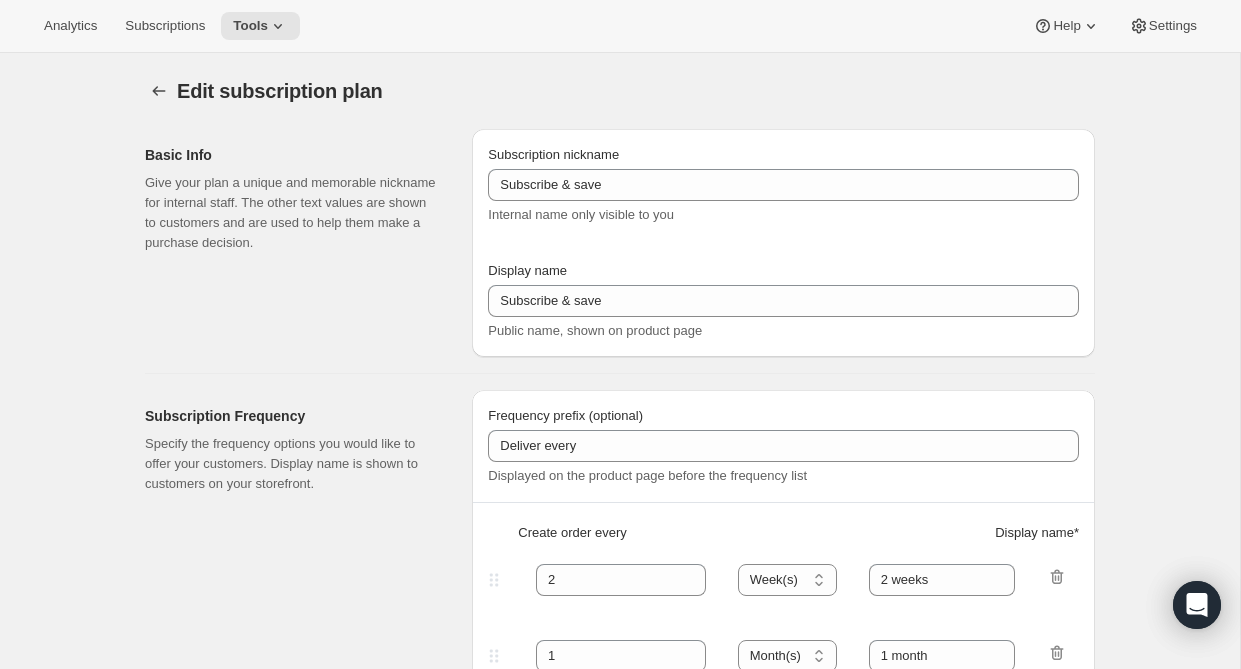 type on "DBT Subscription -Partner Annual" 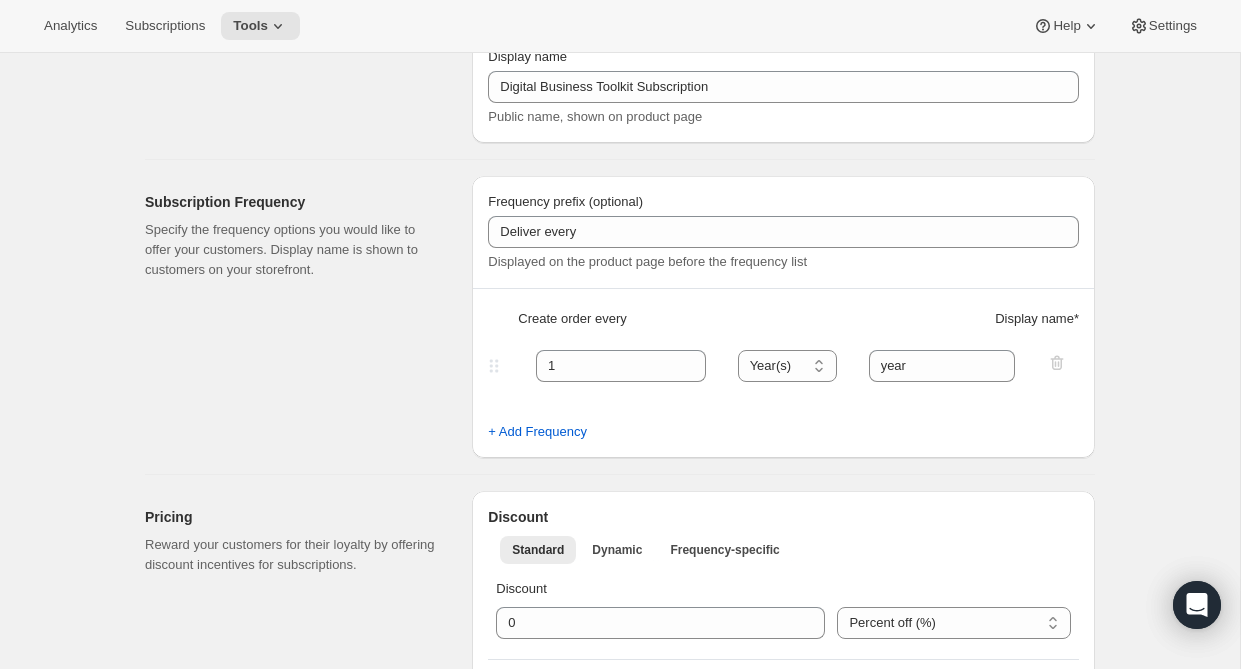 scroll, scrollTop: 0, scrollLeft: 0, axis: both 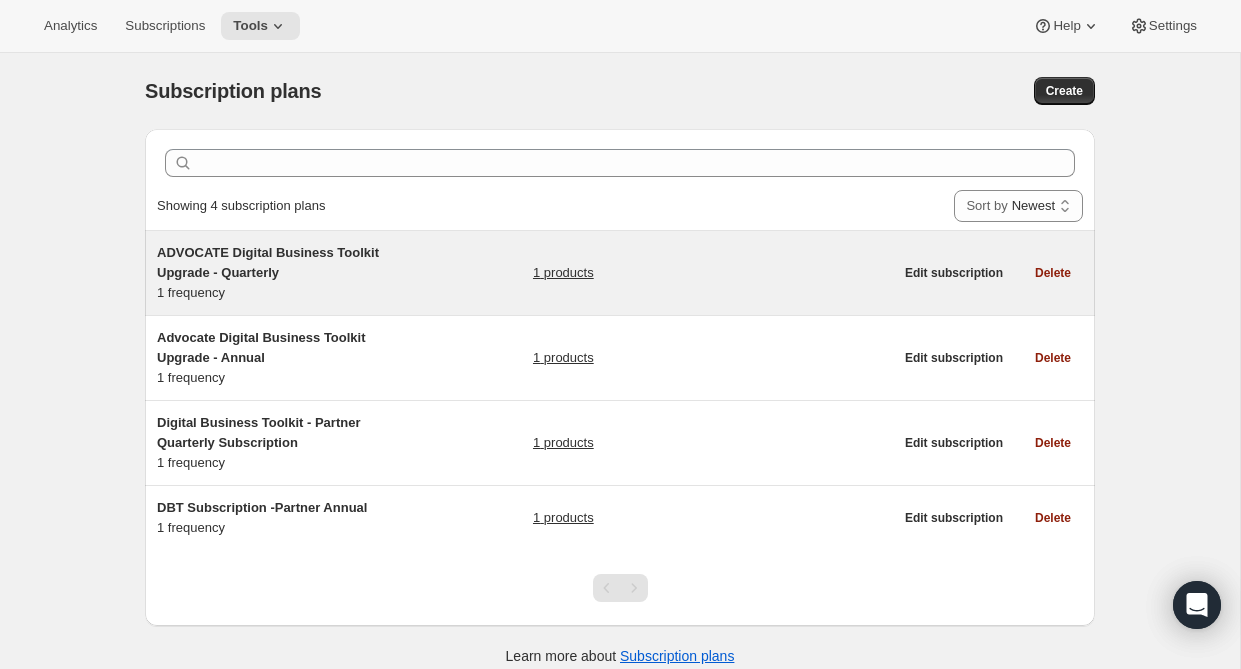 click on "ADVOCATE Digital Business Toolkit Upgrade - Quarterly" at bounding box center [268, 262] 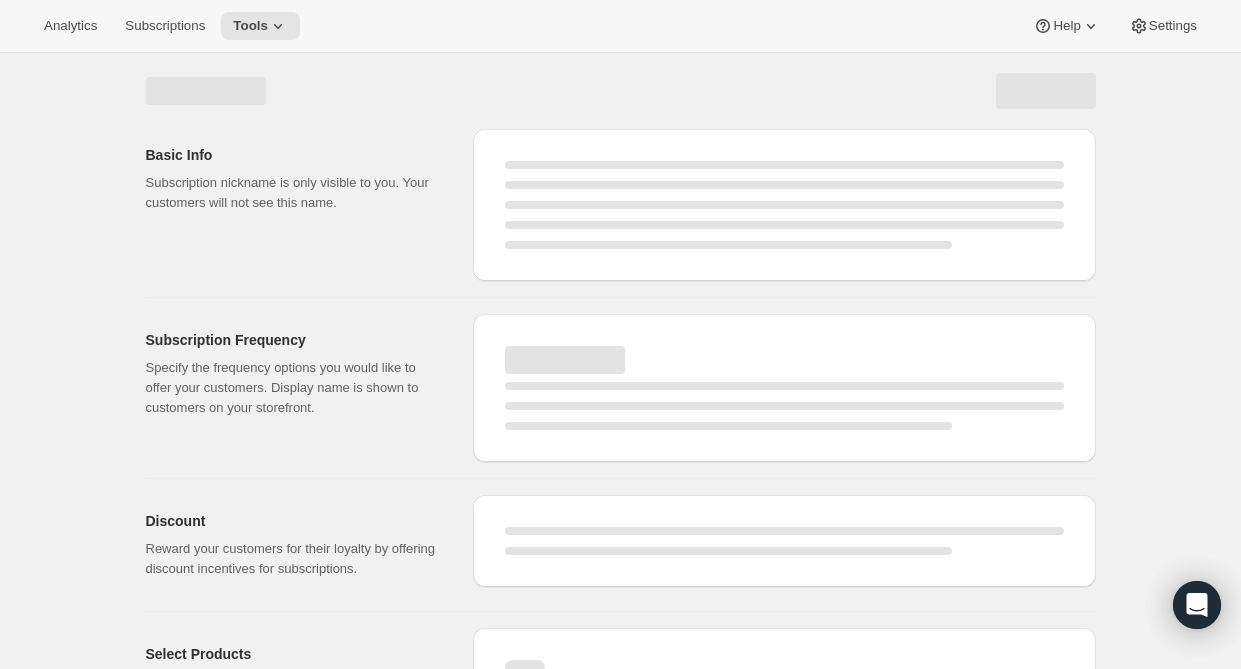 select on "WEEK" 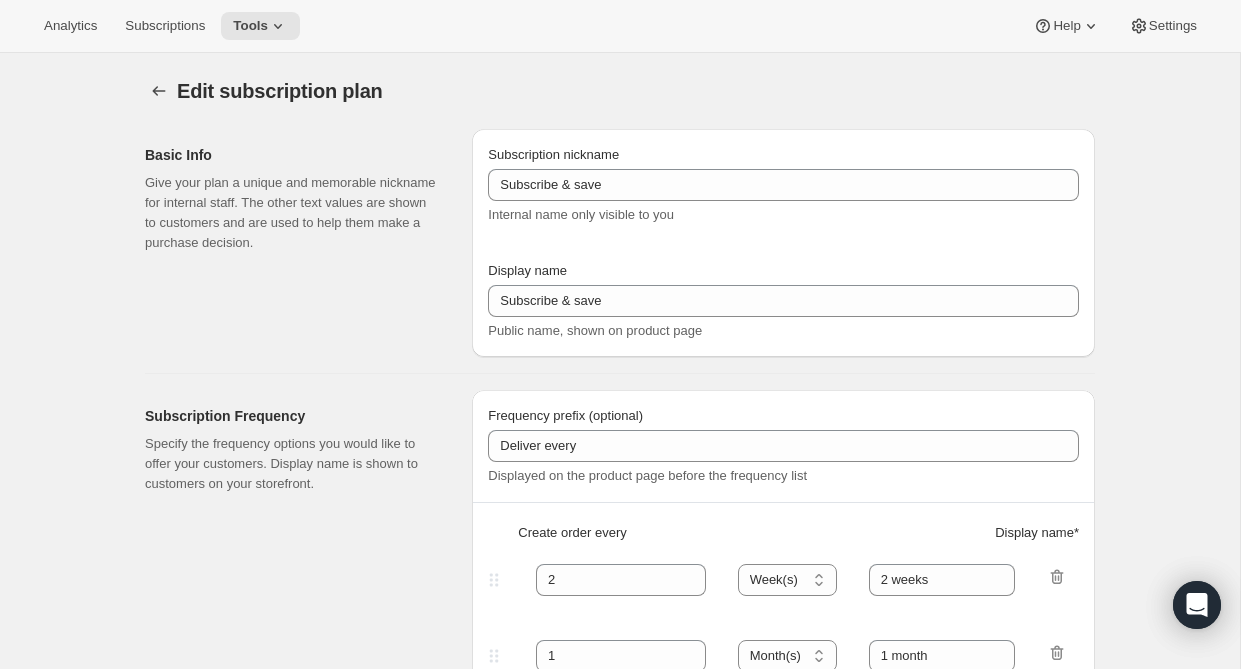 type on "ADVOCATE Digital Business Toolkit Upgrade - Quarterly" 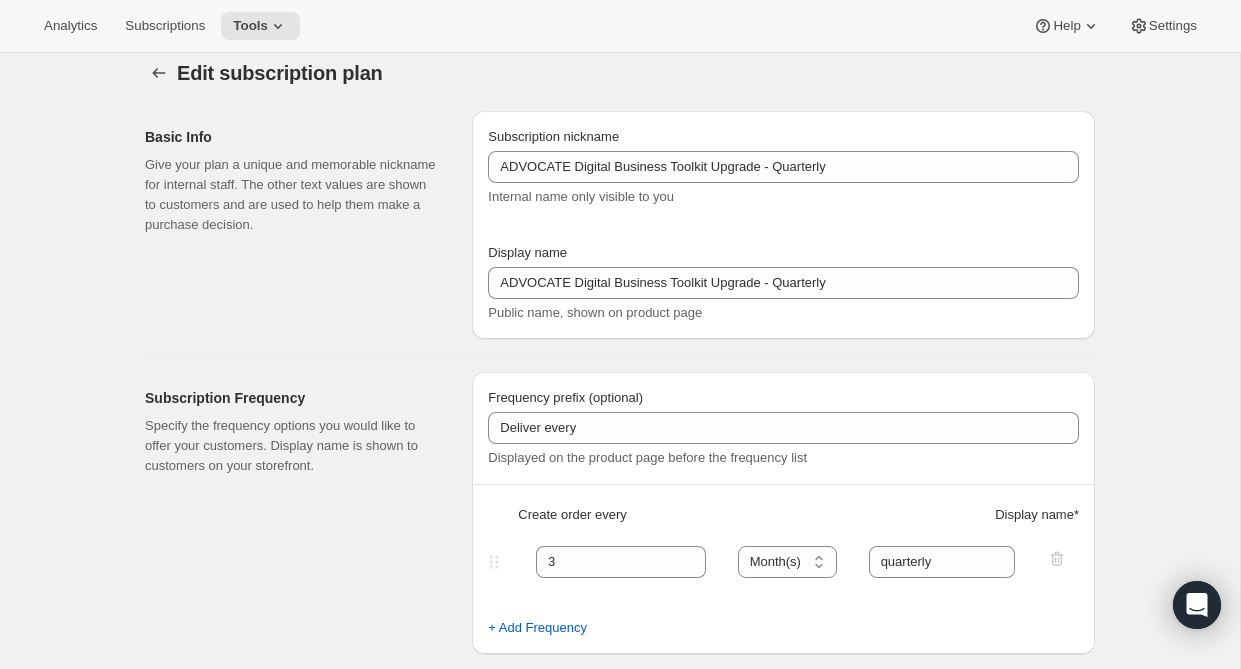 scroll, scrollTop: 0, scrollLeft: 0, axis: both 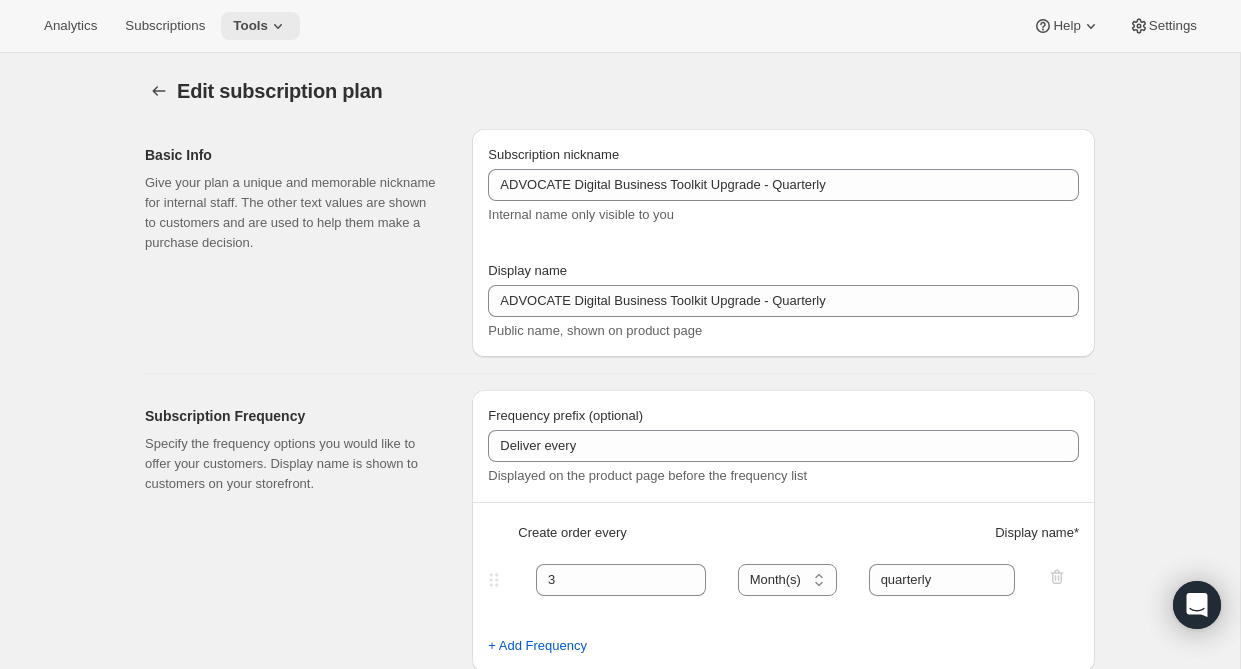 click on "Tools" at bounding box center [250, 26] 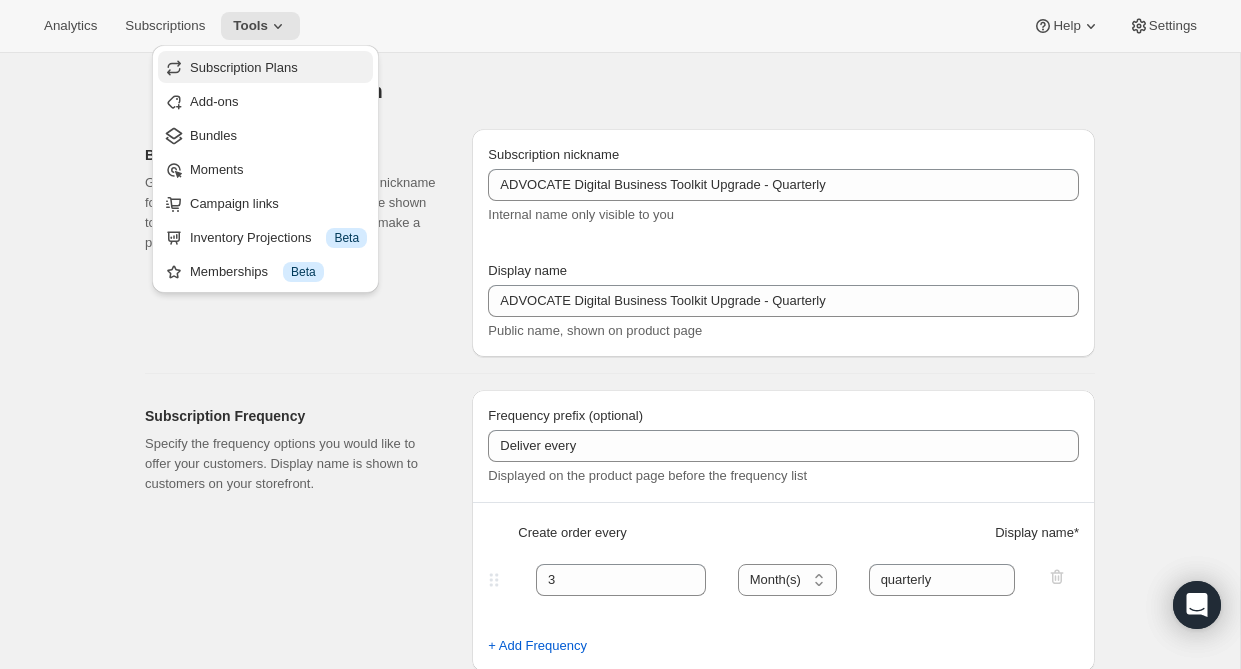 click on "Subscription Plans" at bounding box center (244, 67) 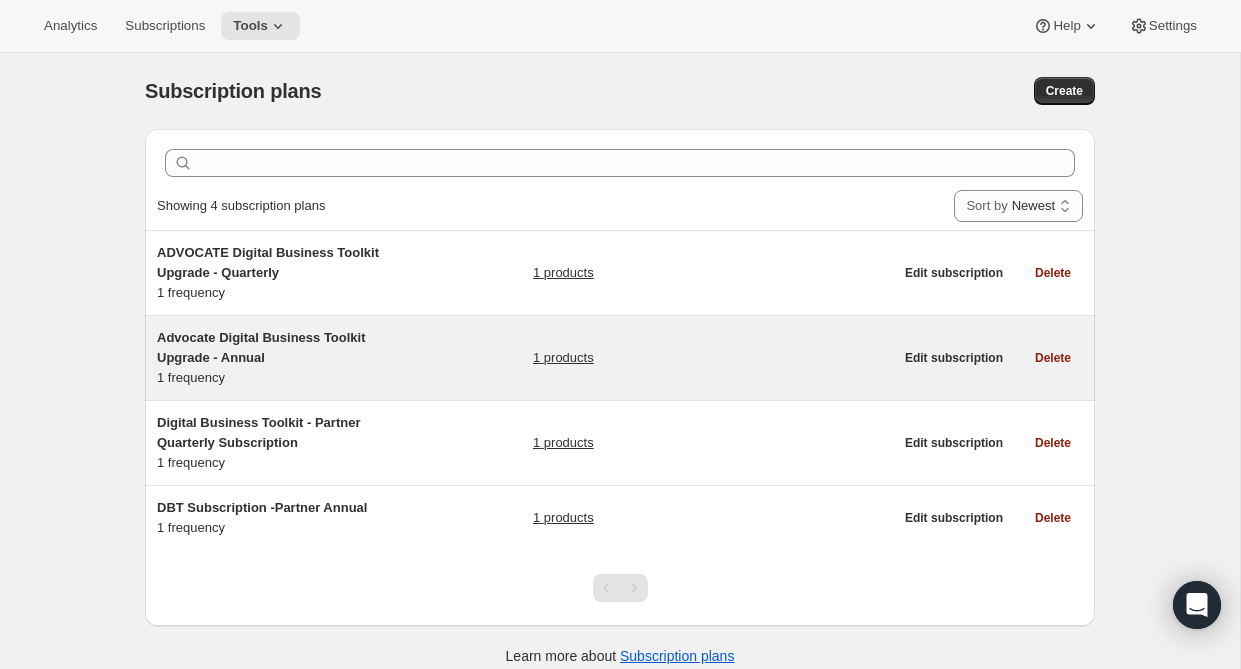 scroll, scrollTop: 22, scrollLeft: 0, axis: vertical 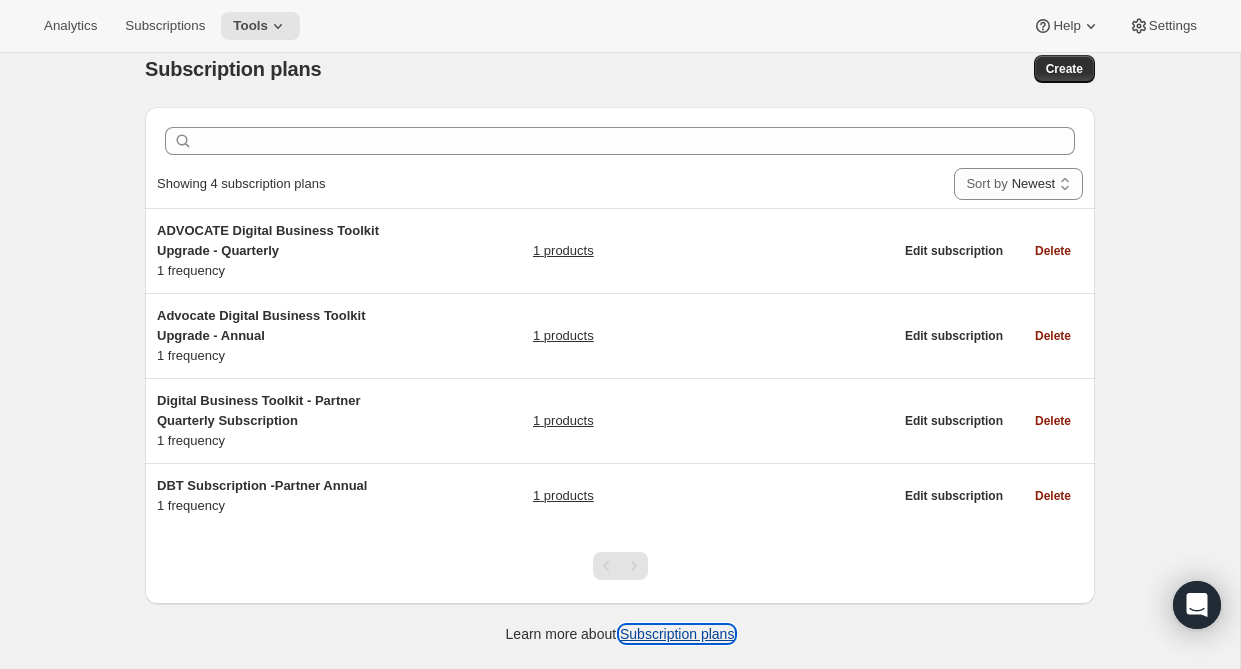 click on "Subscription plans" at bounding box center (677, 634) 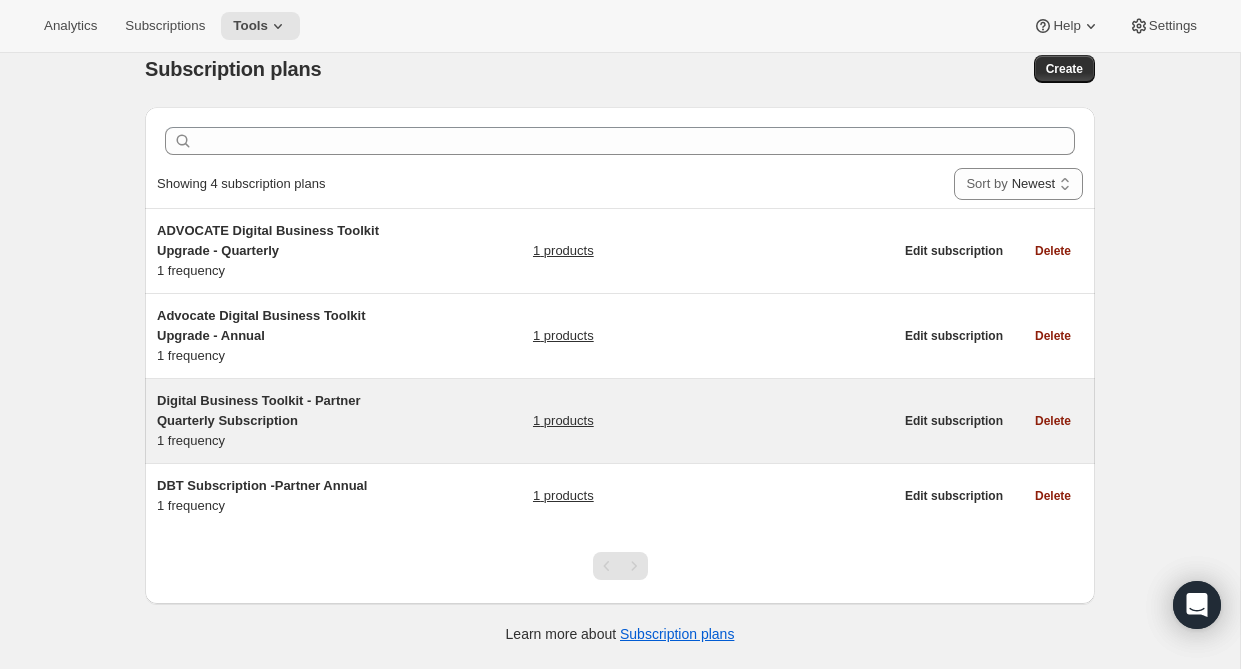 click on "Digital Business Toolkit - Partner Quarterly Subscription 1 frequency 1   products" at bounding box center [525, 421] 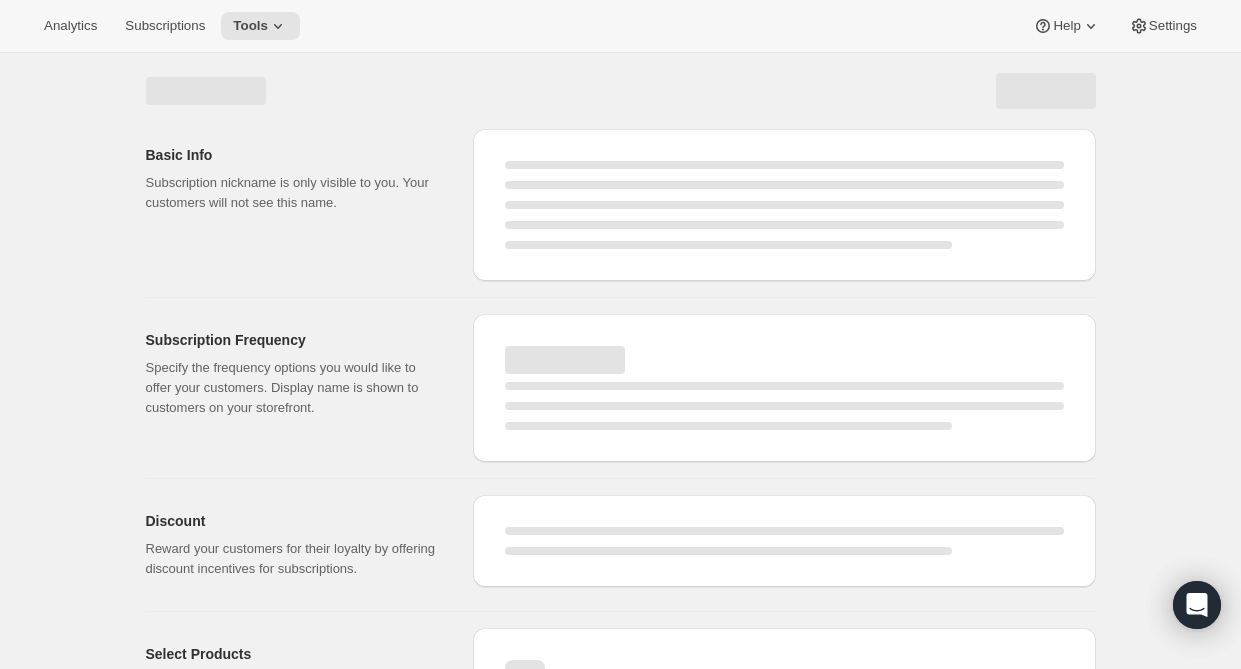 select on "WEEK" 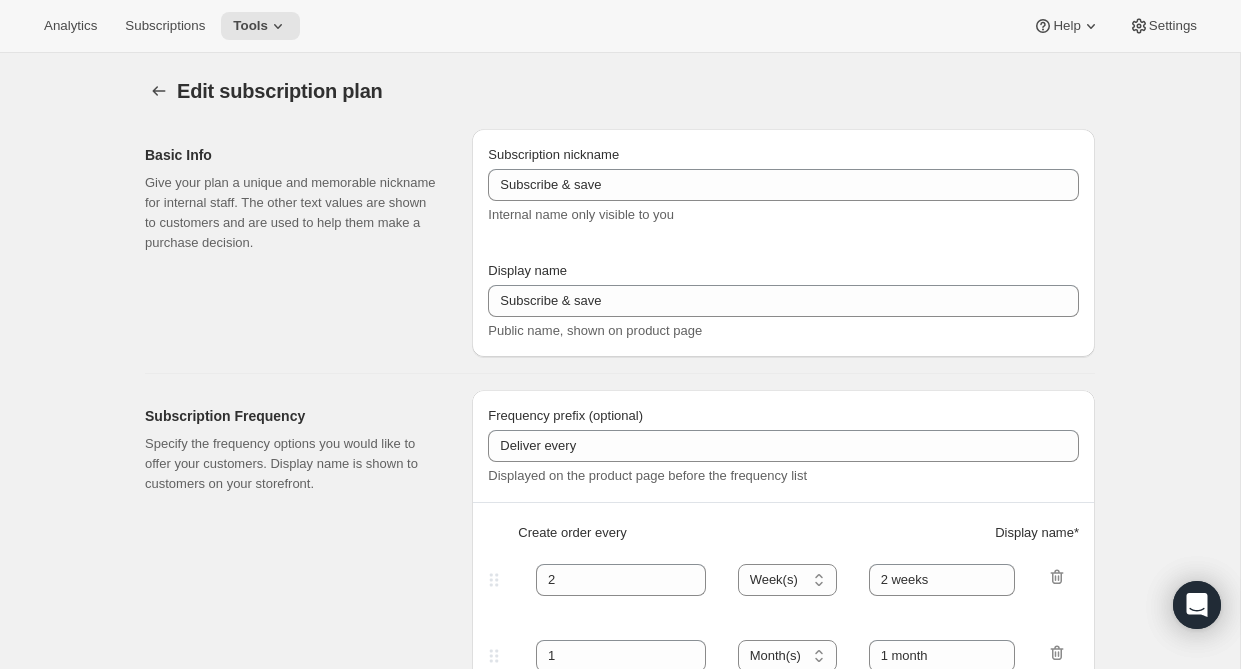 type on "Digital Business Toolkit - Partner Quarterly Subscription" 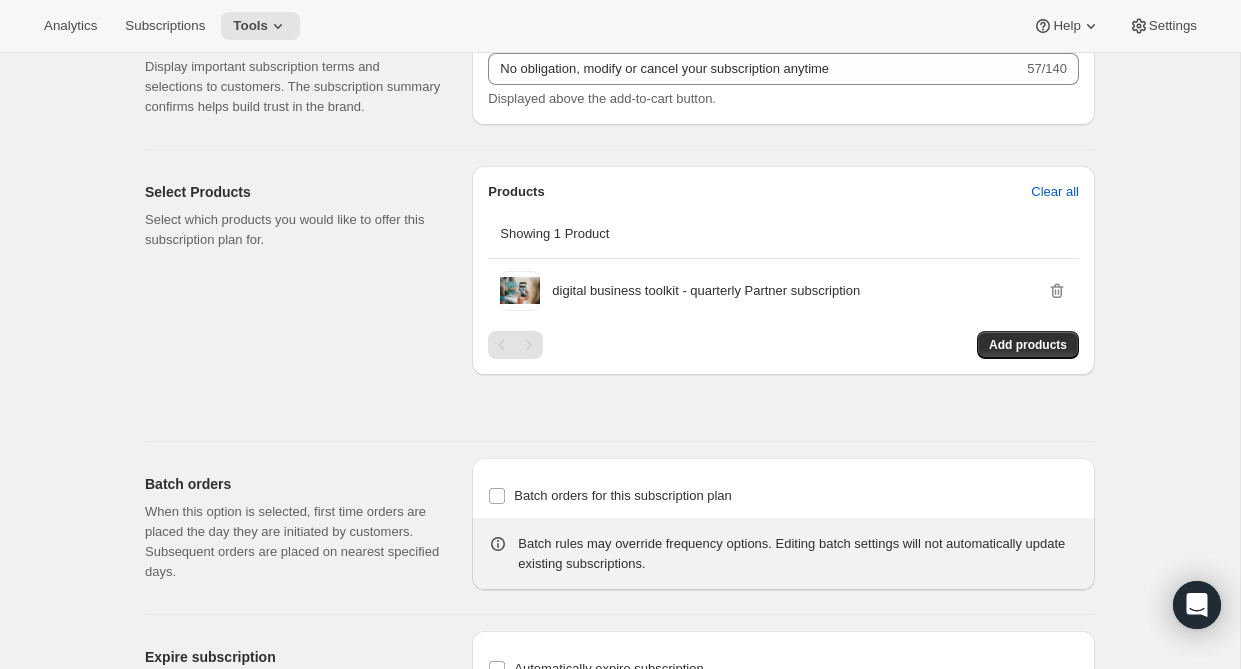 scroll, scrollTop: 1039, scrollLeft: 0, axis: vertical 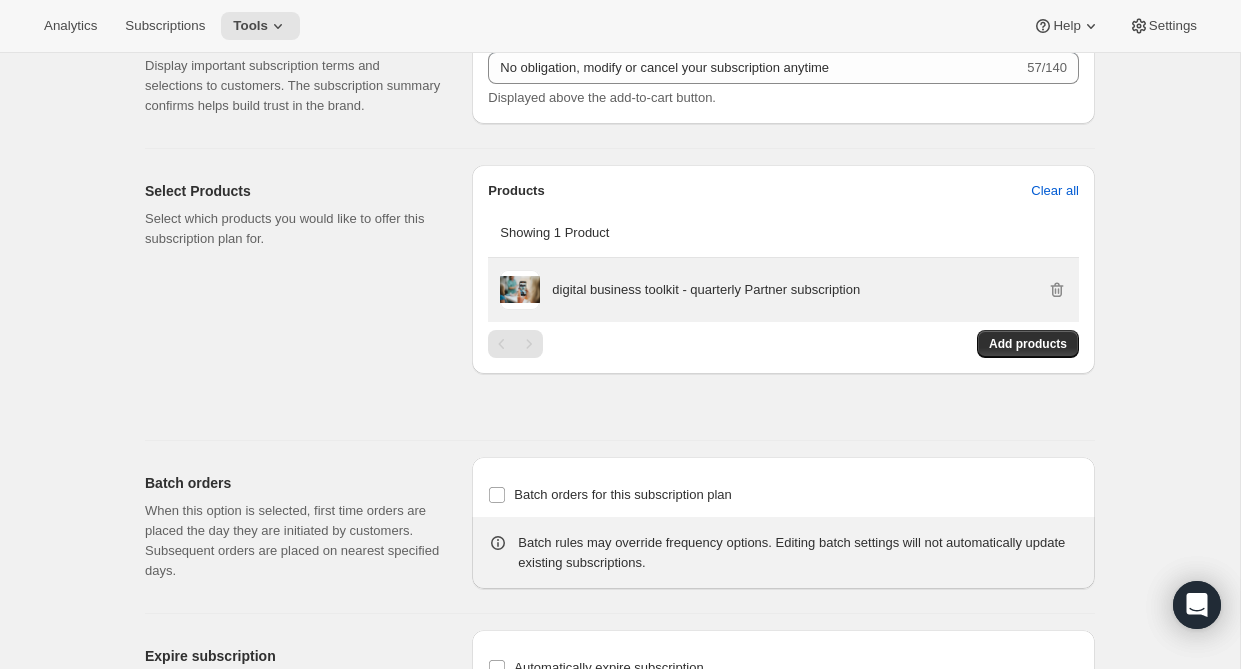 click on "digital business toolkit - quarterly Partner subscription" at bounding box center [809, 290] 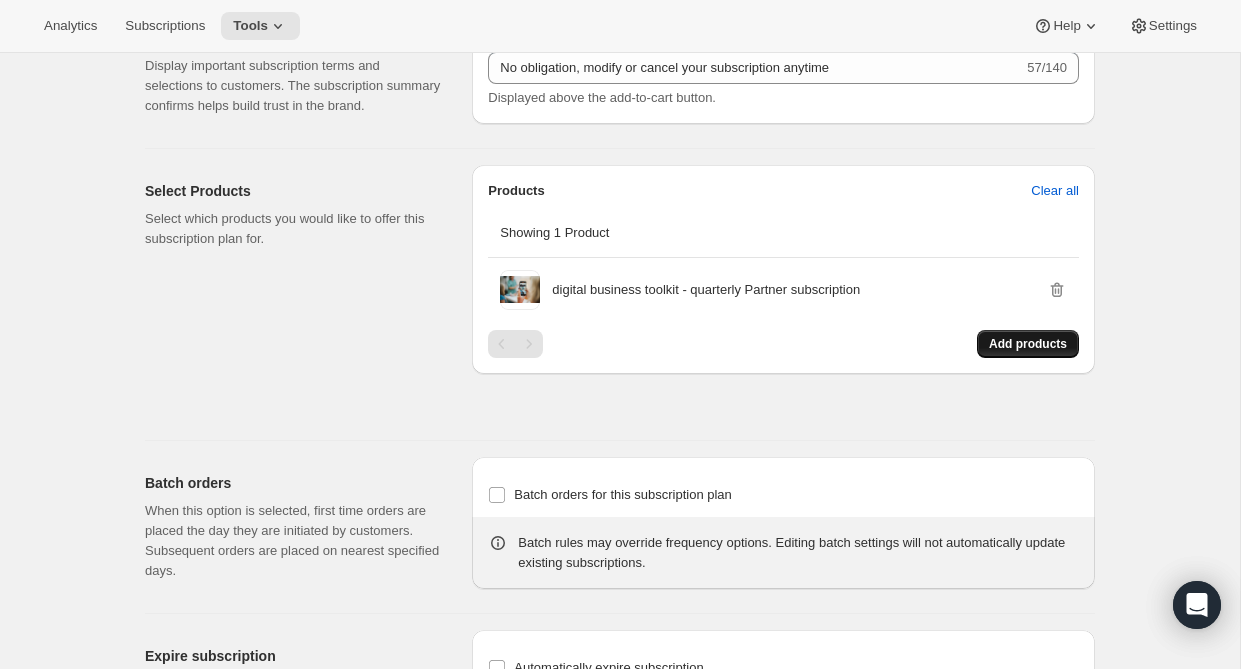 click on "Add products" at bounding box center [1028, 344] 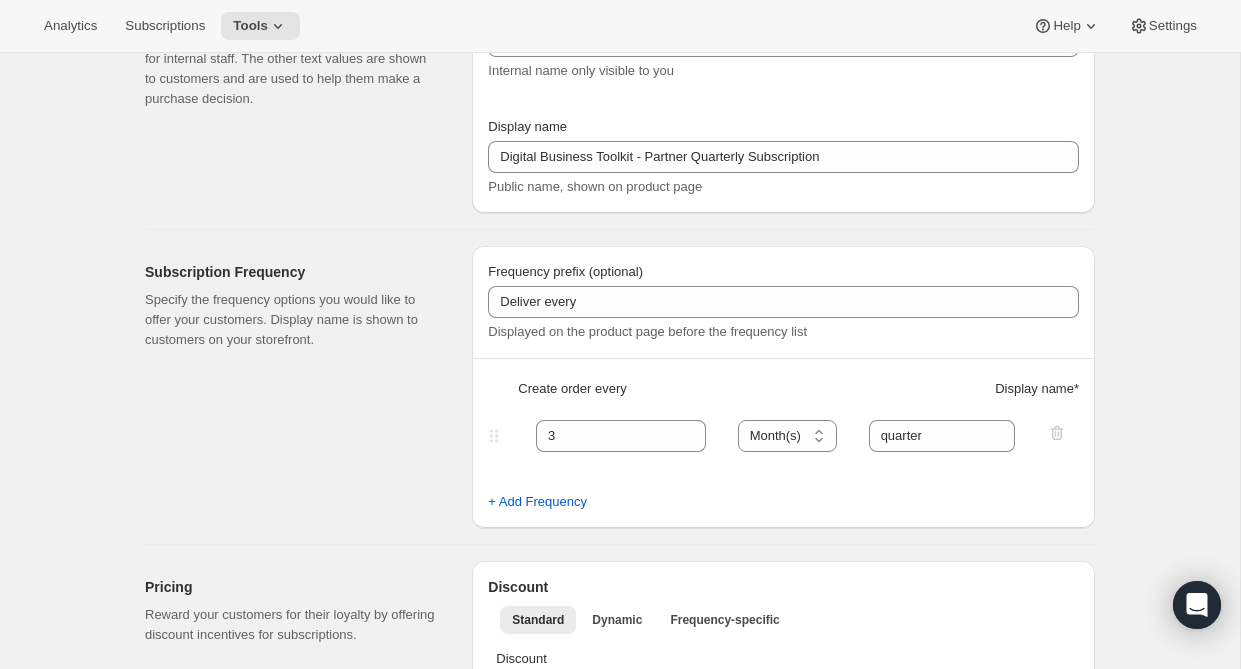 scroll, scrollTop: 0, scrollLeft: 0, axis: both 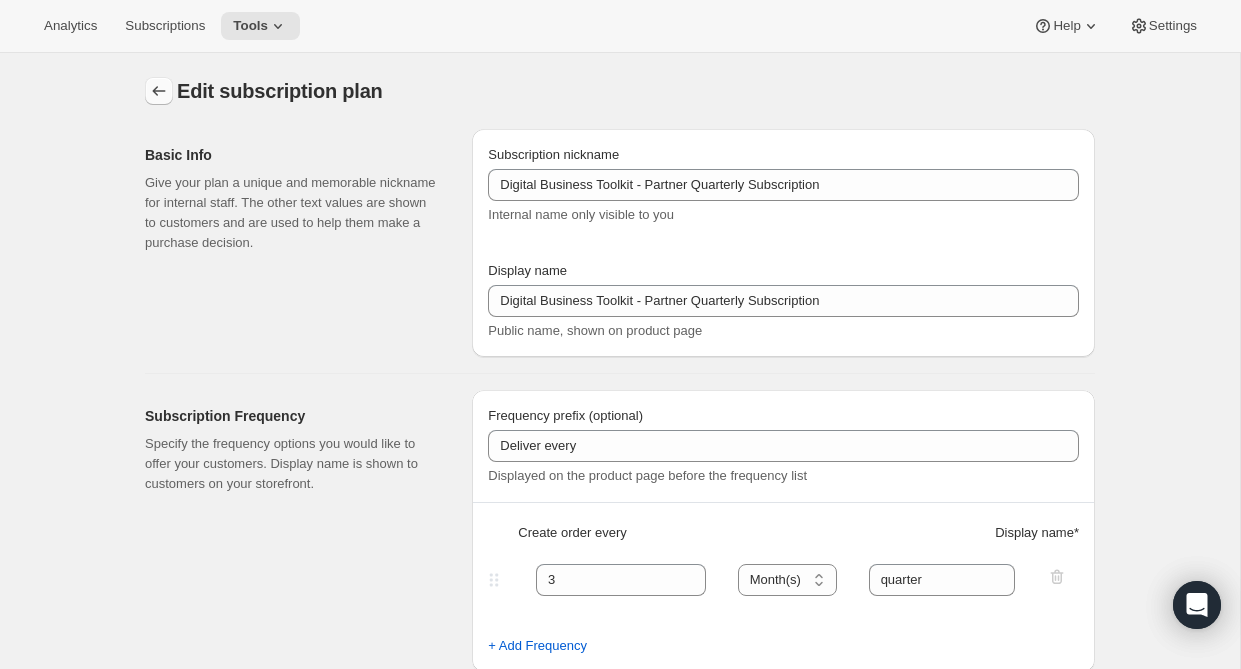 click at bounding box center [159, 91] 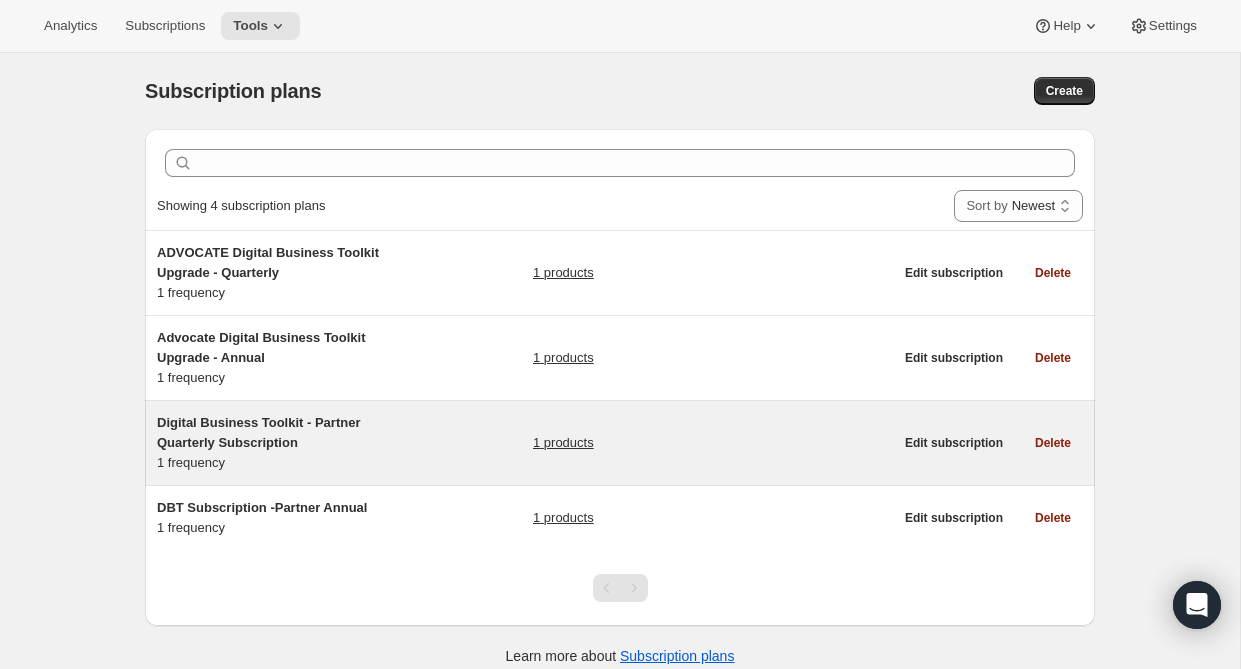 click on "Digital Business Toolkit - Partner Quarterly Subscription" at bounding box center [258, 432] 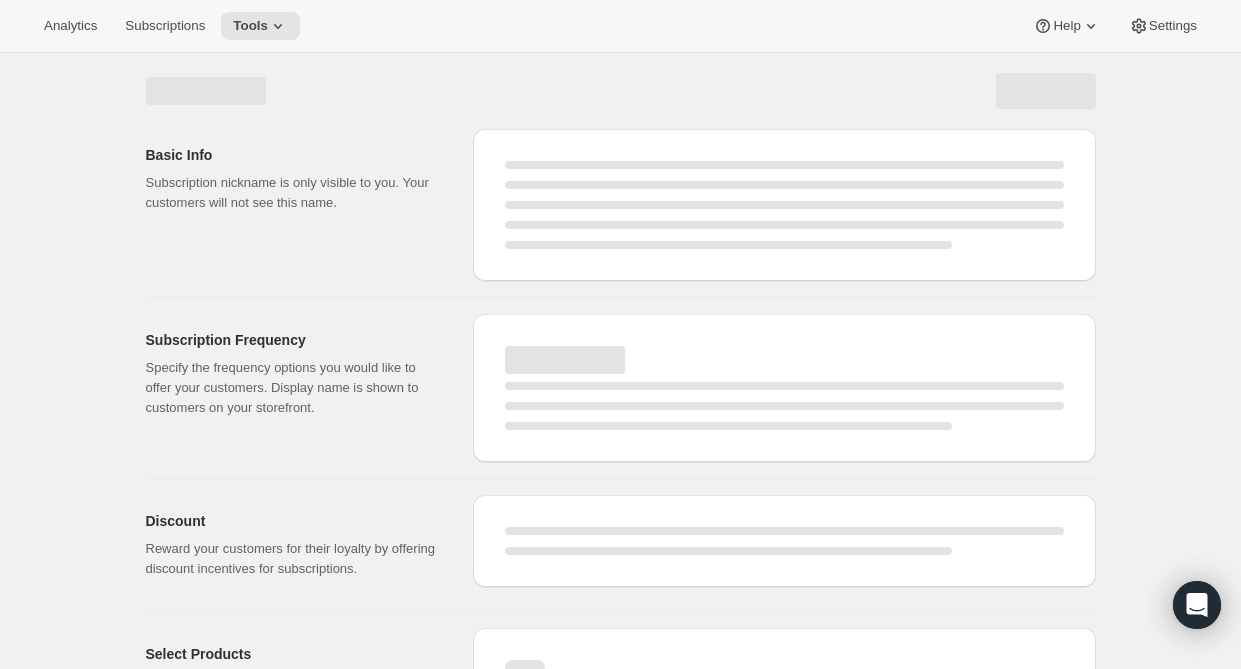 select on "WEEK" 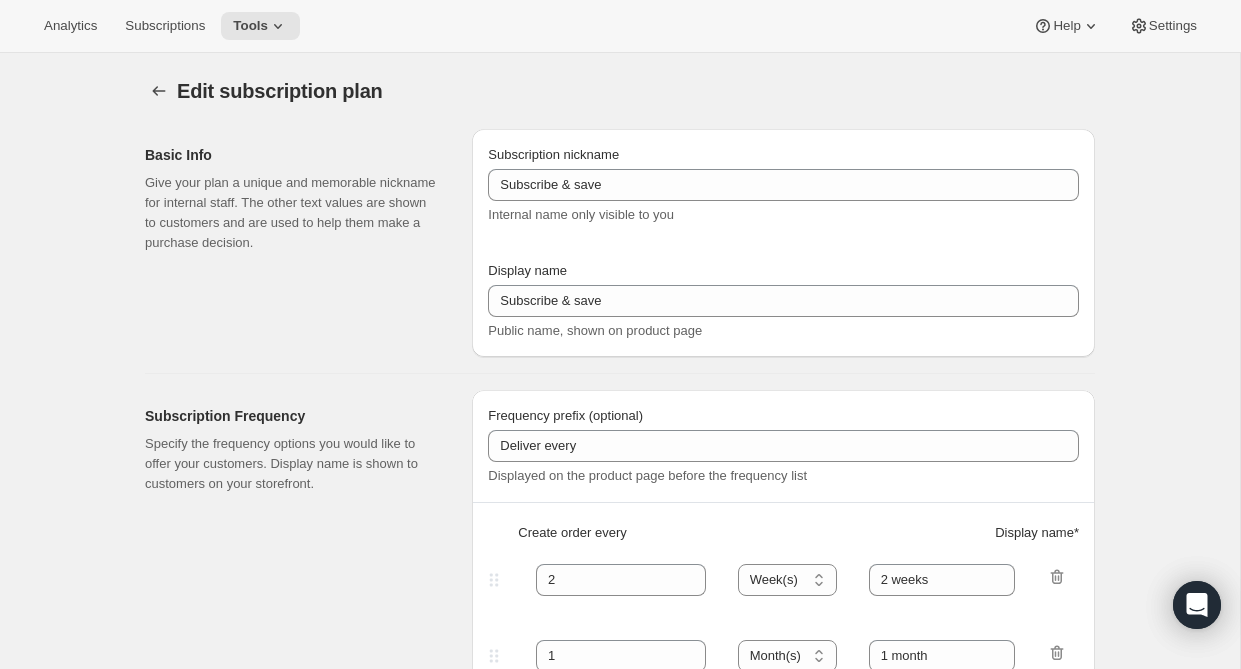type on "Digital Business Toolkit - Partner Quarterly Subscription" 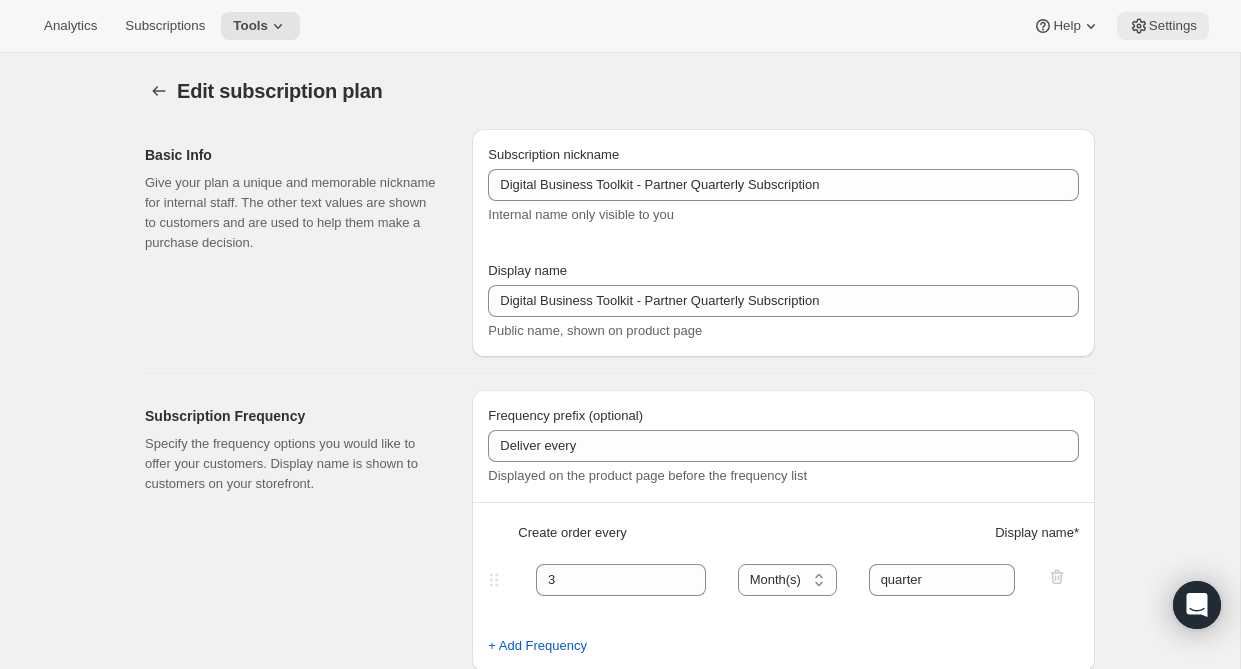 click on "Settings" at bounding box center [1173, 26] 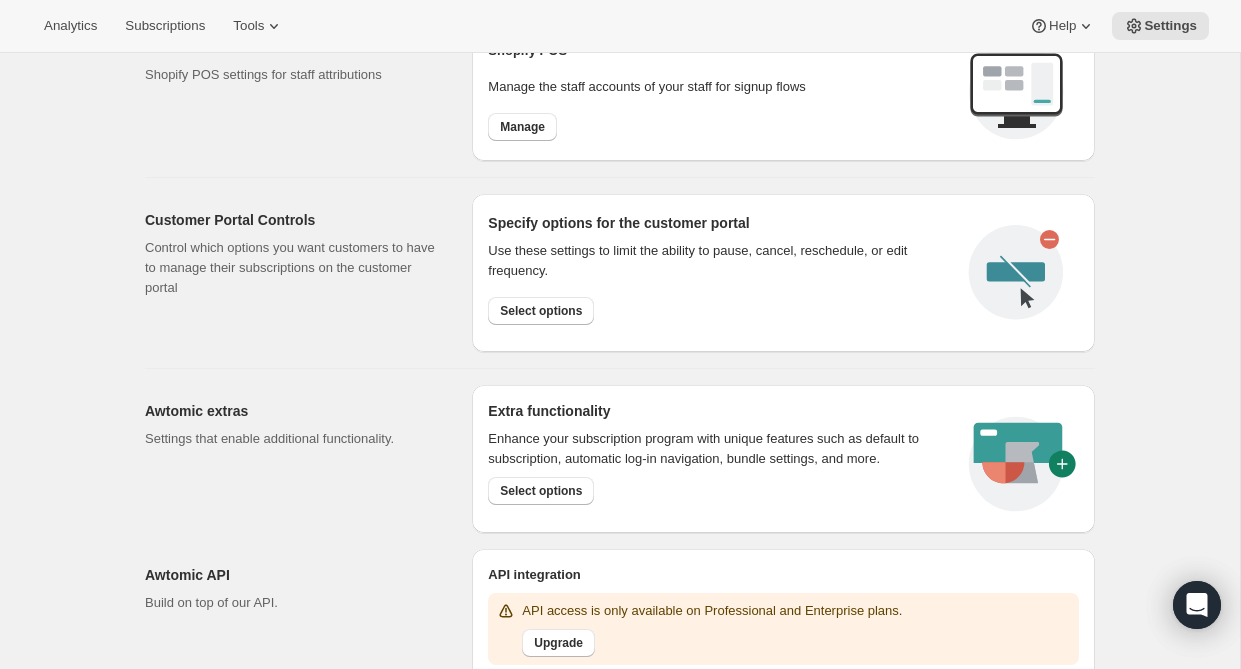 scroll, scrollTop: 918, scrollLeft: 0, axis: vertical 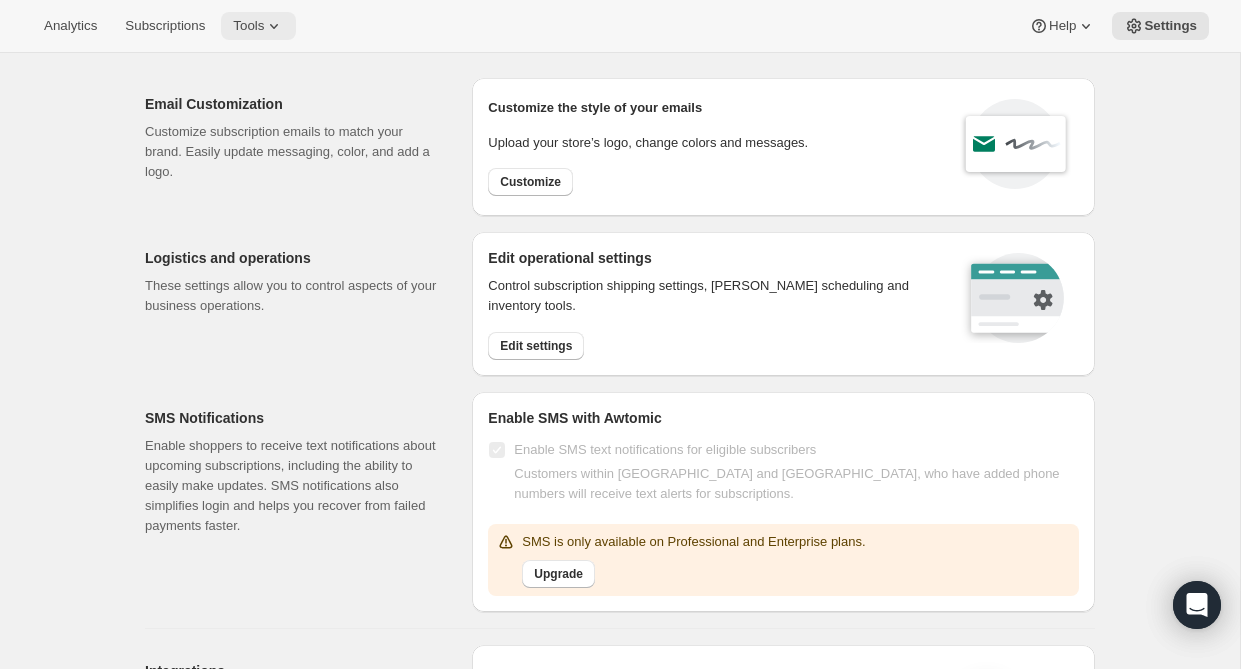 click on "Tools" at bounding box center [248, 26] 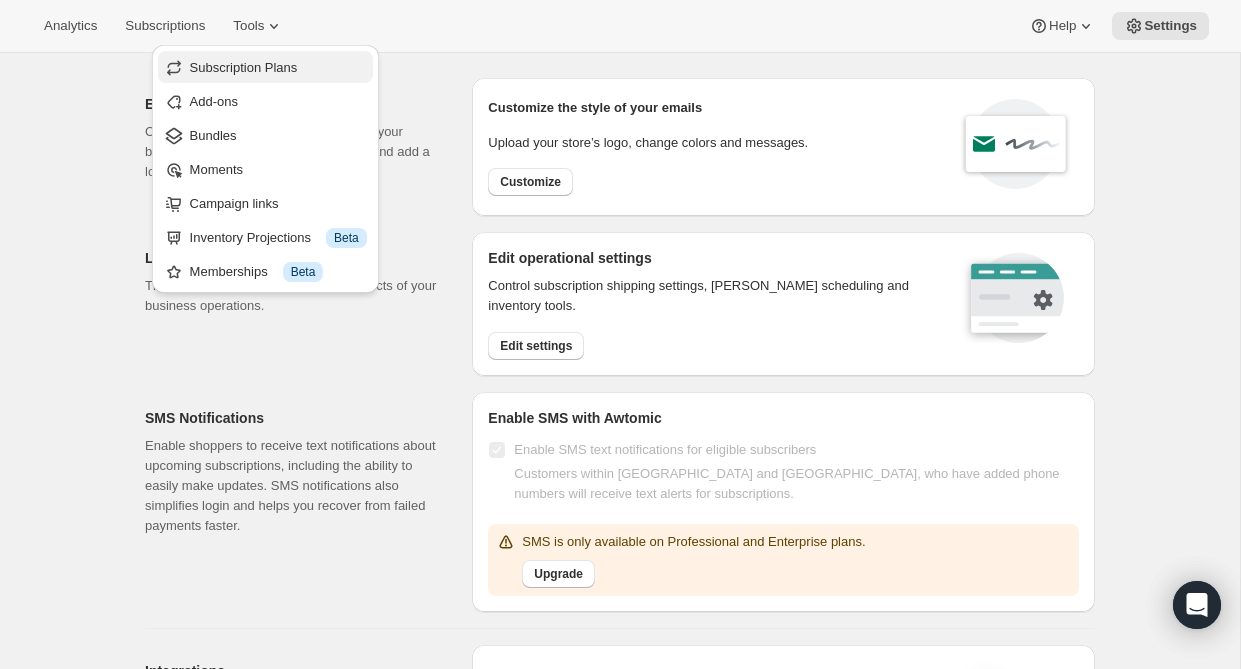 click on "Subscription Plans" at bounding box center (278, 68) 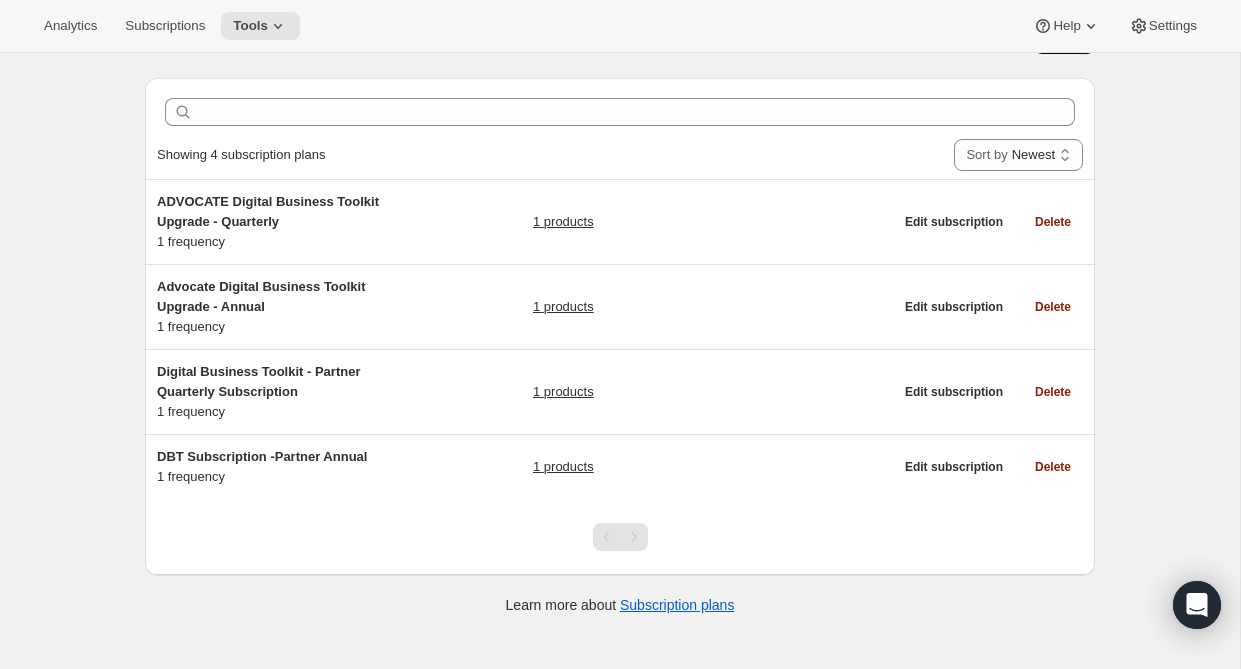 scroll, scrollTop: 0, scrollLeft: 0, axis: both 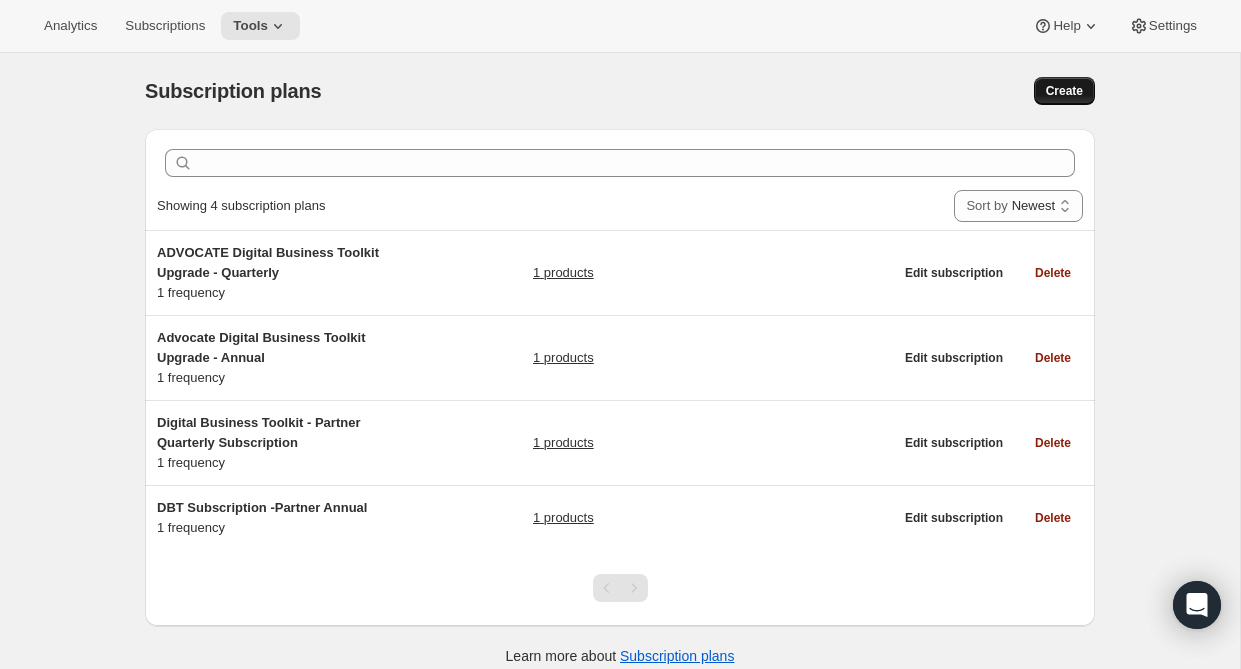 click on "Create" at bounding box center [1064, 91] 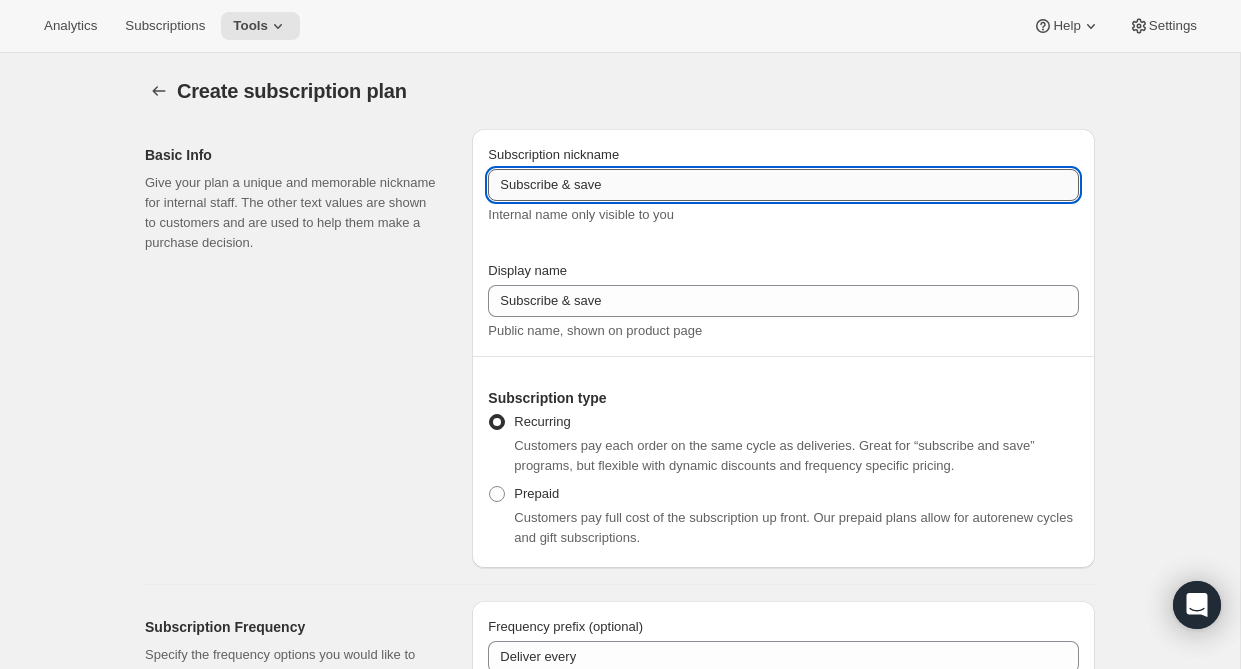 click on "Subscribe & save" at bounding box center [783, 185] 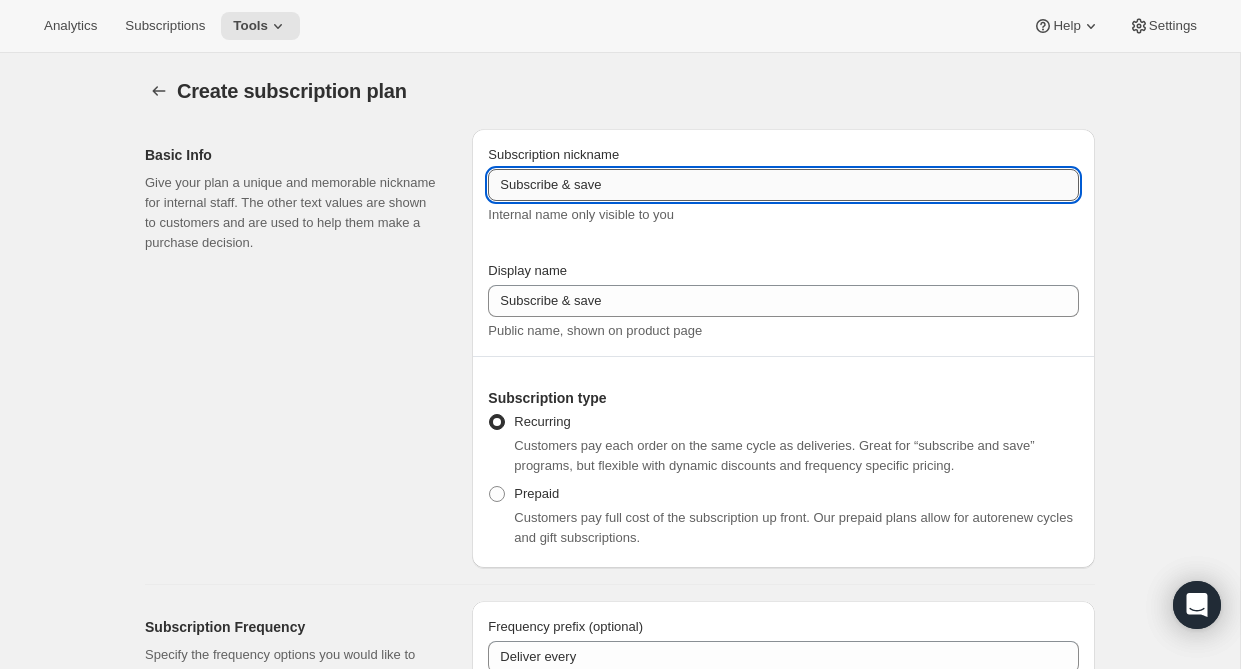 click on "Subscribe & save" at bounding box center [783, 185] 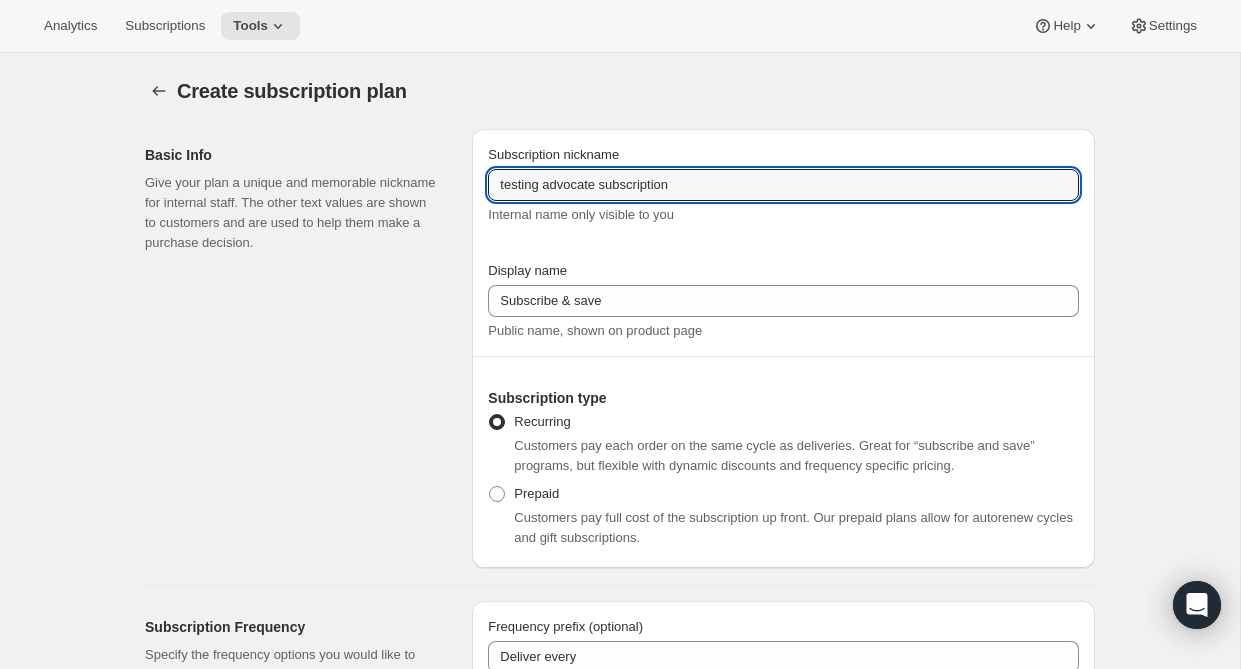 type on "testing advocate subscription" 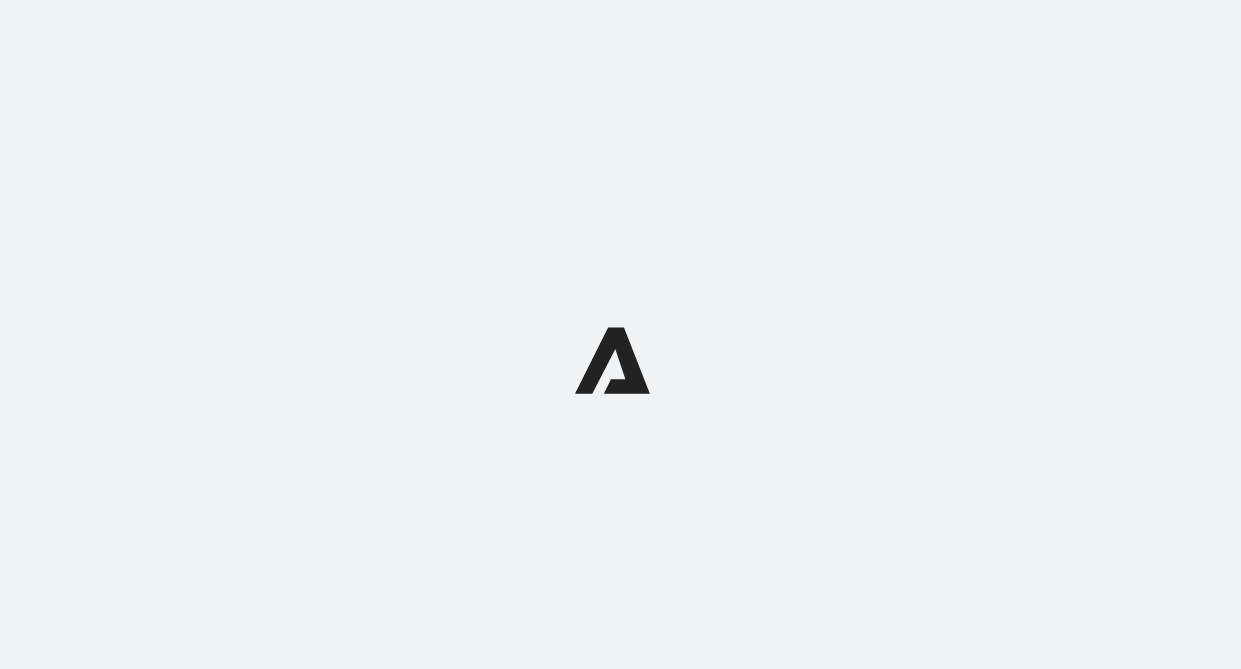 scroll, scrollTop: 0, scrollLeft: 0, axis: both 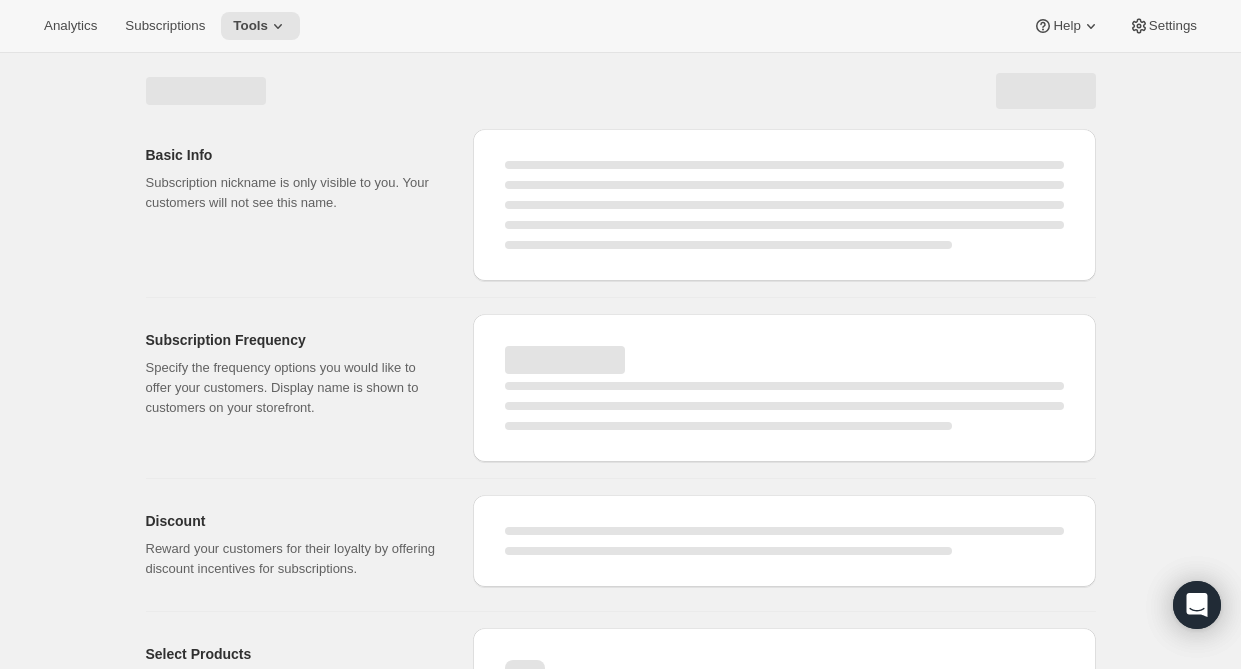 select on "WEEK" 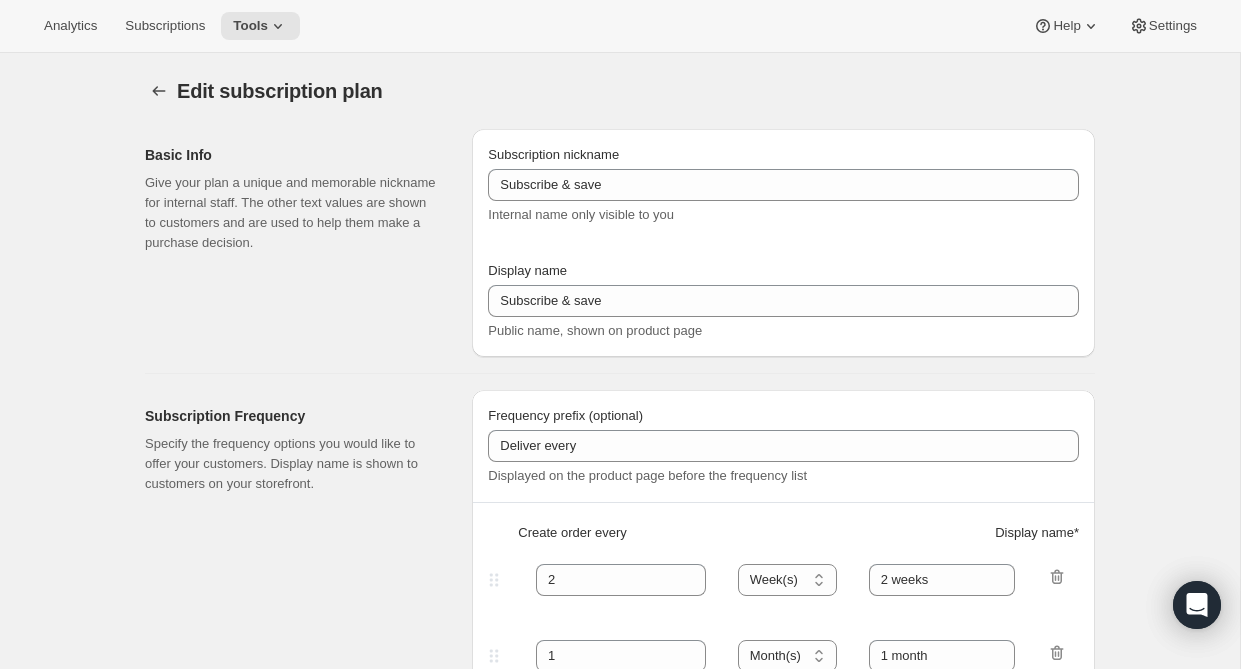 type on "ADVOCATE Digital Business Toolkit Upgrade - Quarterly" 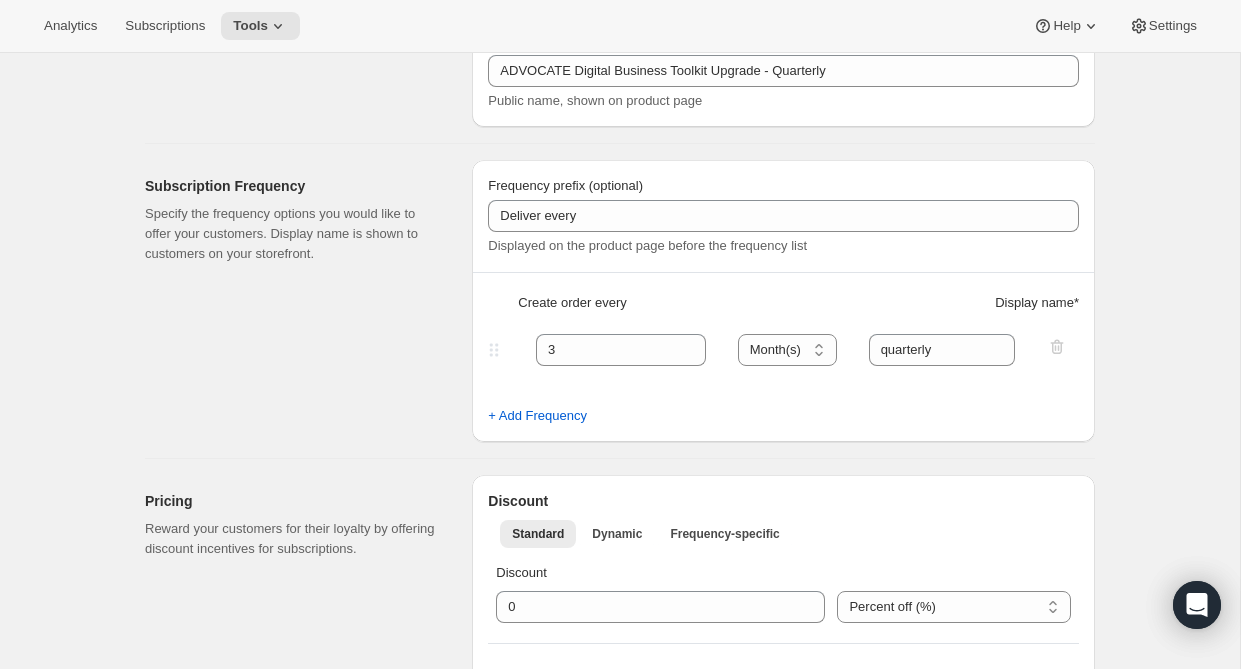 scroll, scrollTop: 0, scrollLeft: 0, axis: both 